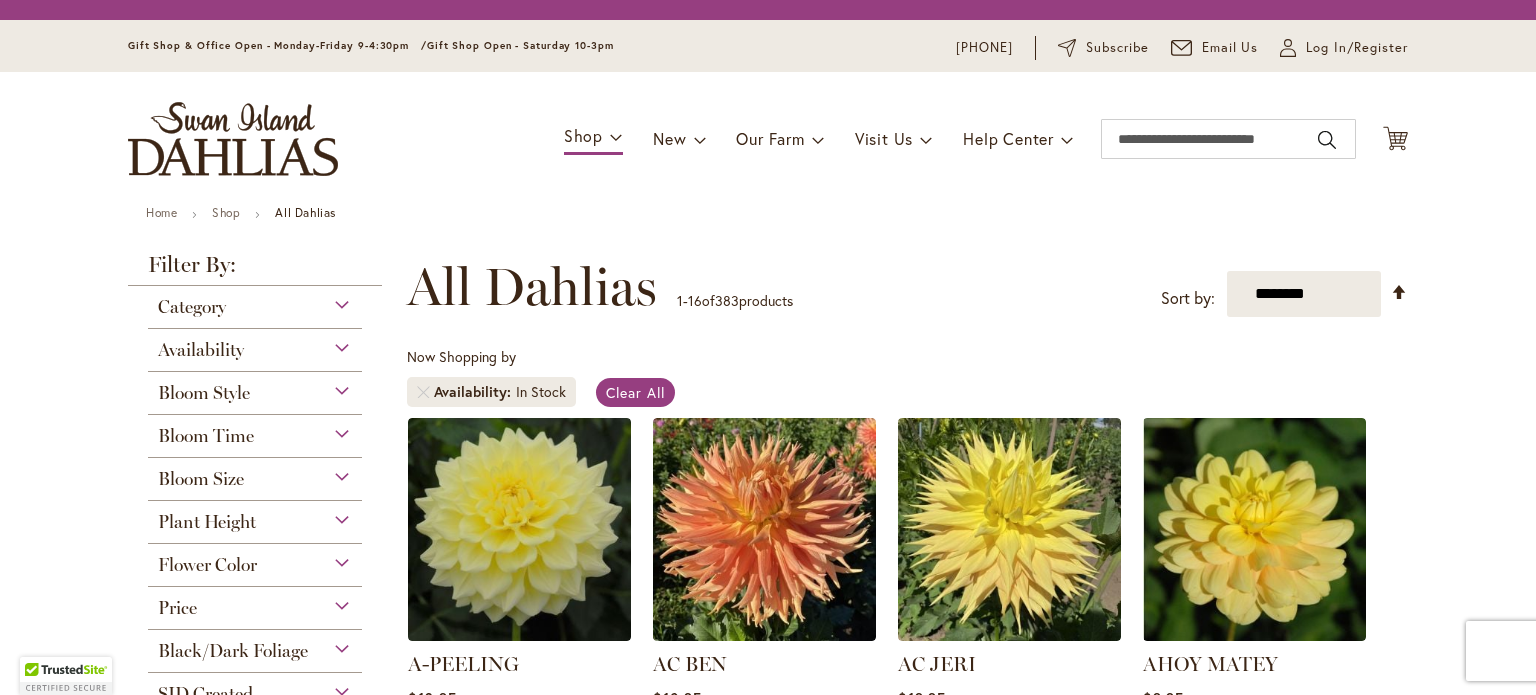 scroll, scrollTop: 0, scrollLeft: 0, axis: both 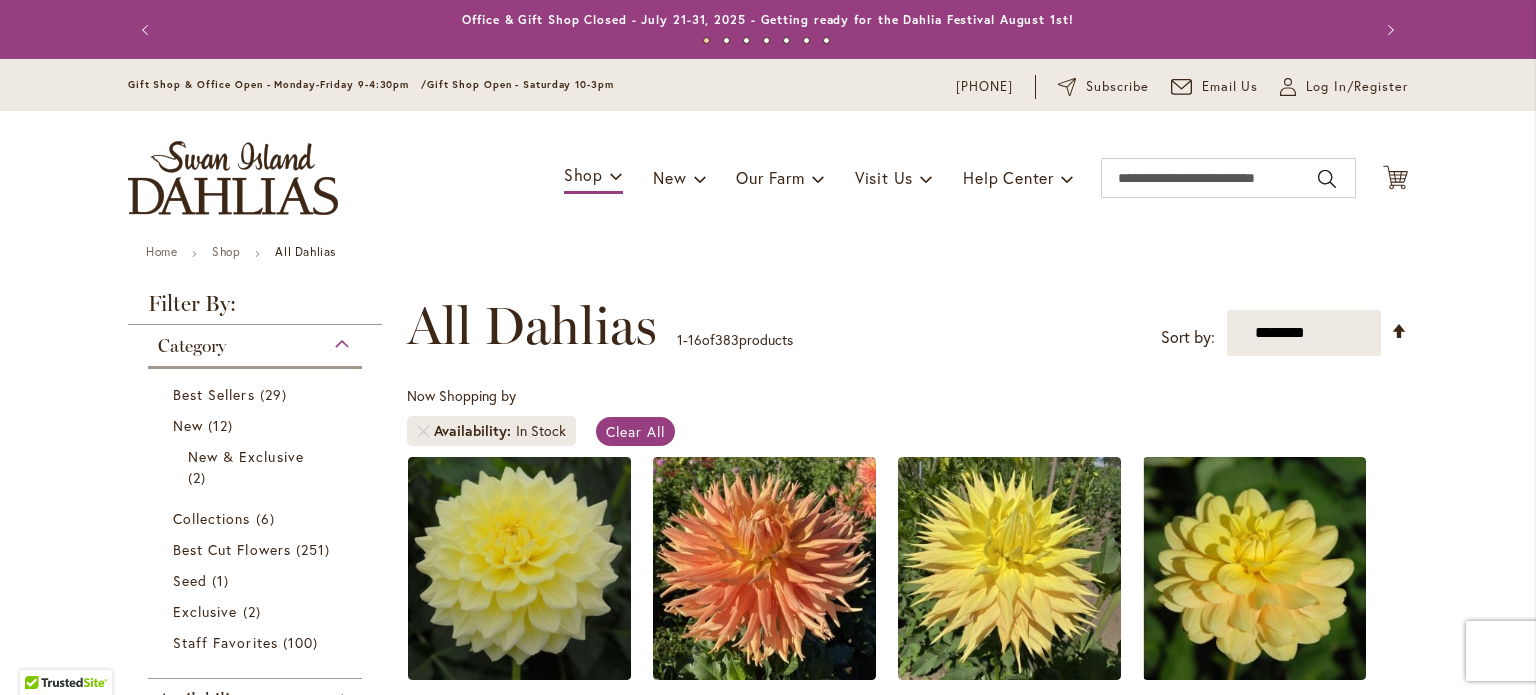 type on "**********" 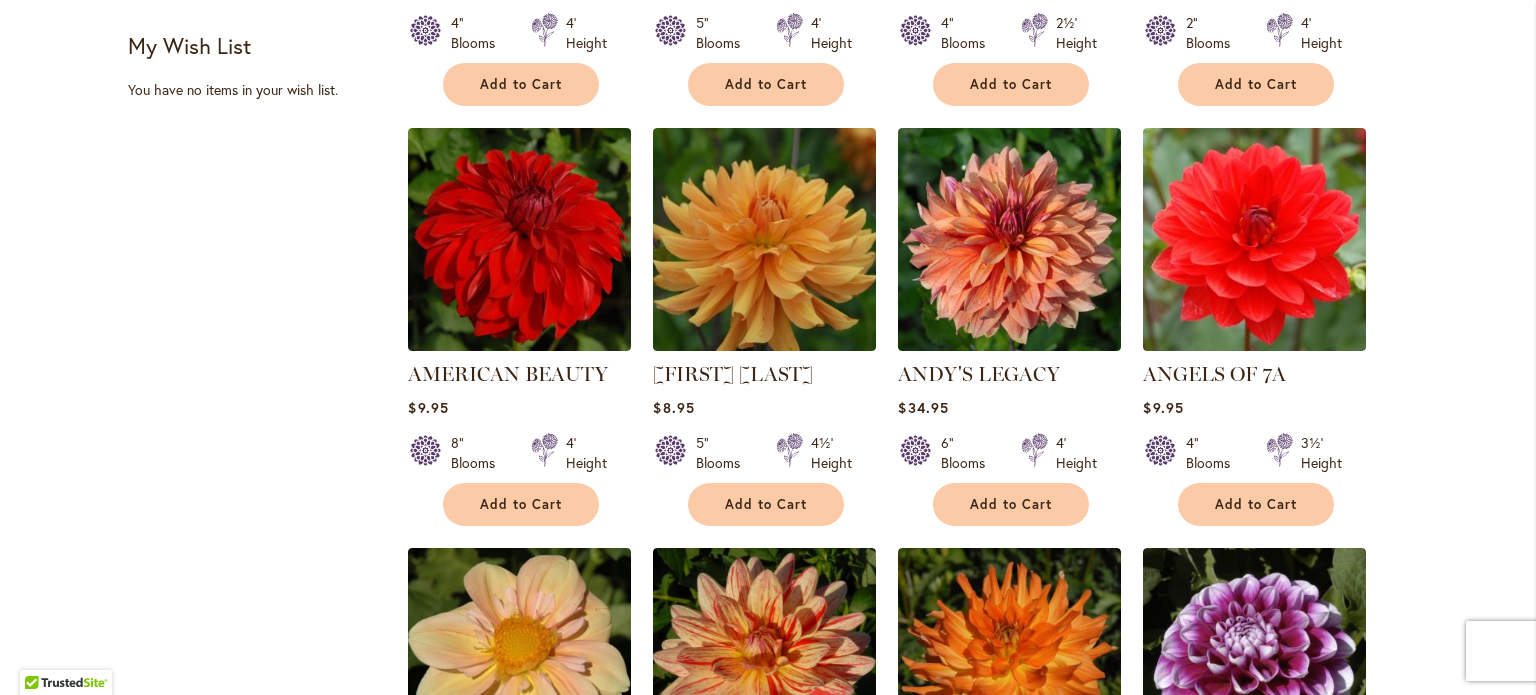 scroll, scrollTop: 1172, scrollLeft: 0, axis: vertical 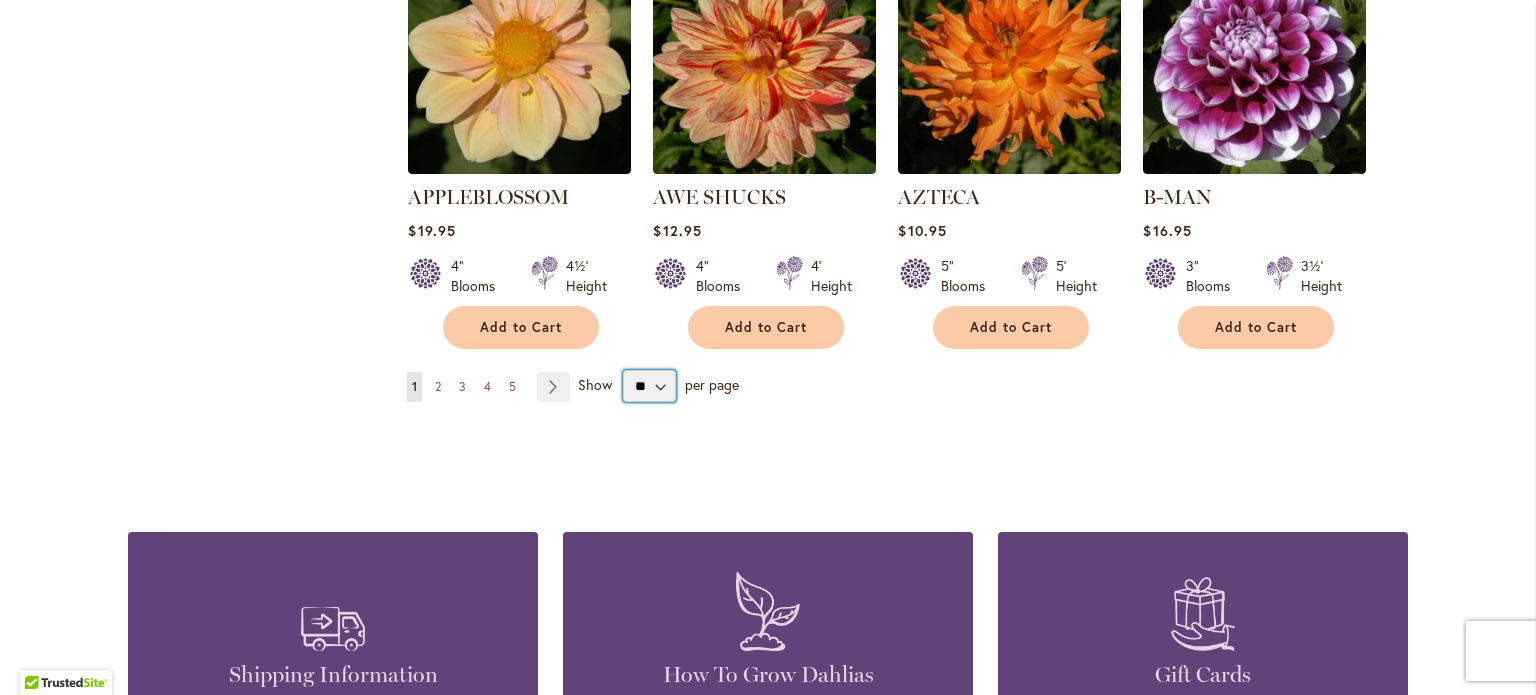 click on "**
**
**
**" at bounding box center (649, 386) 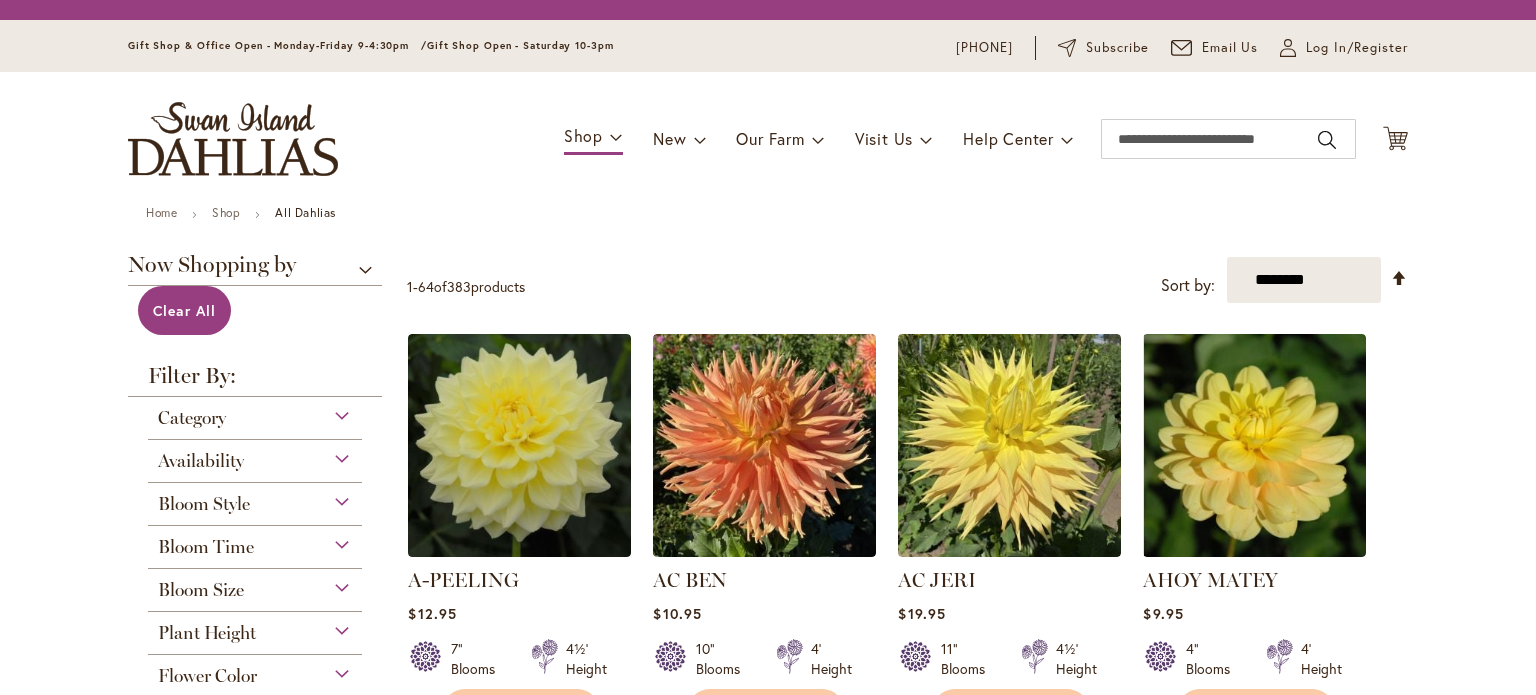 scroll, scrollTop: 0, scrollLeft: 0, axis: both 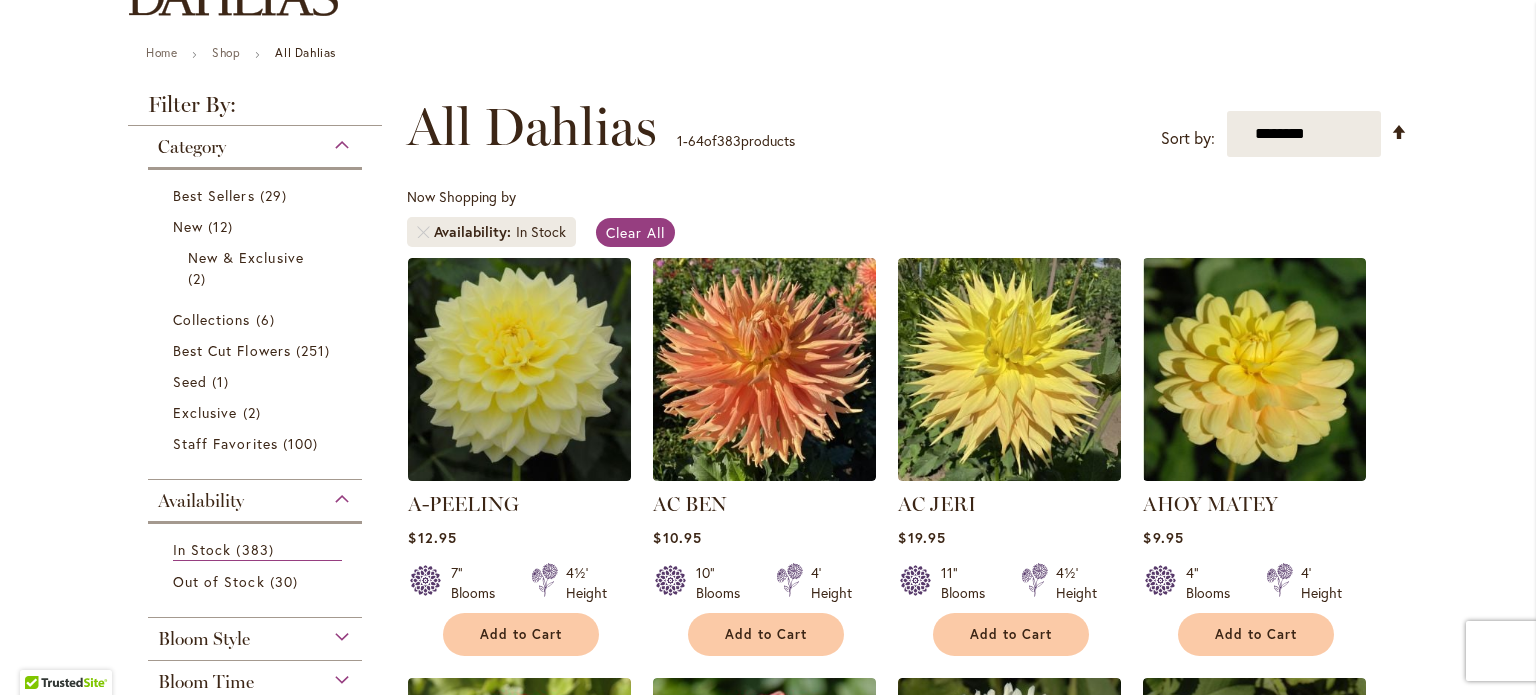 type on "**********" 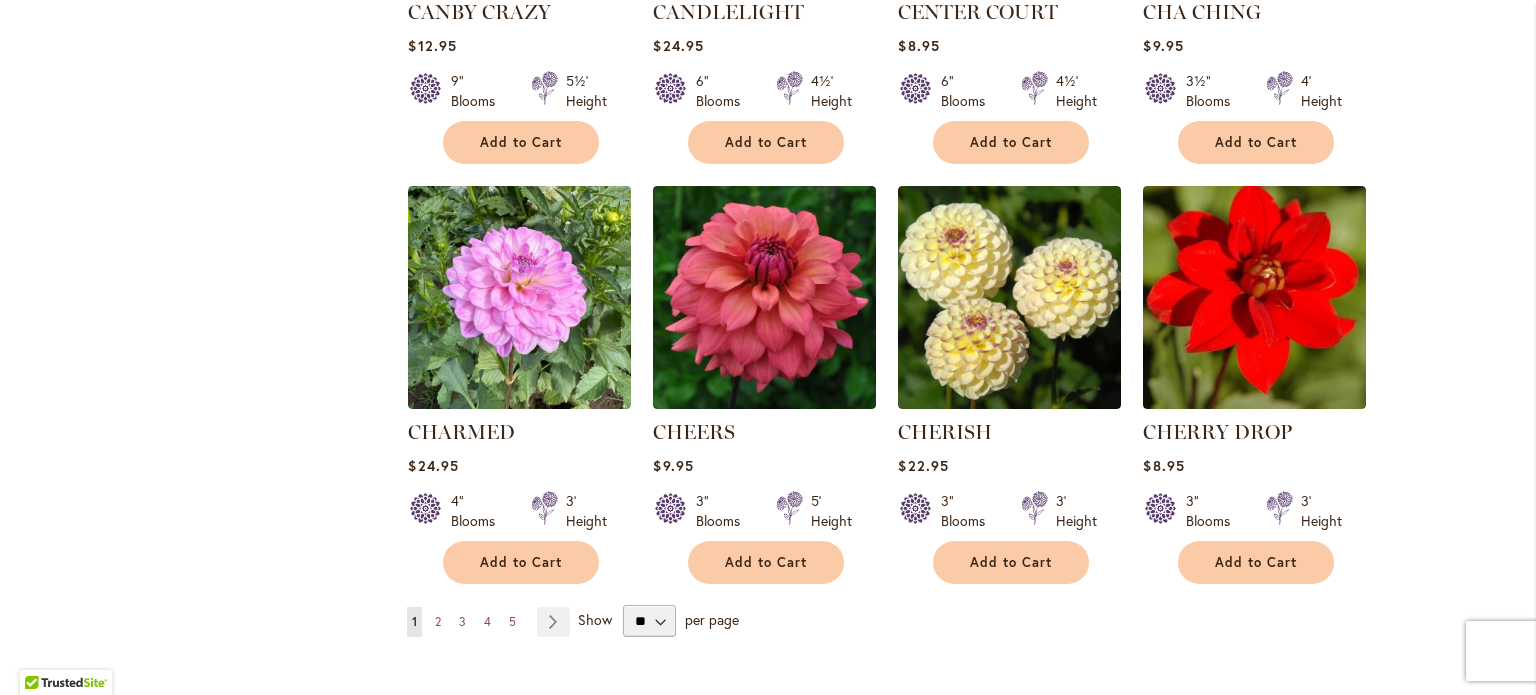 scroll, scrollTop: 6719, scrollLeft: 0, axis: vertical 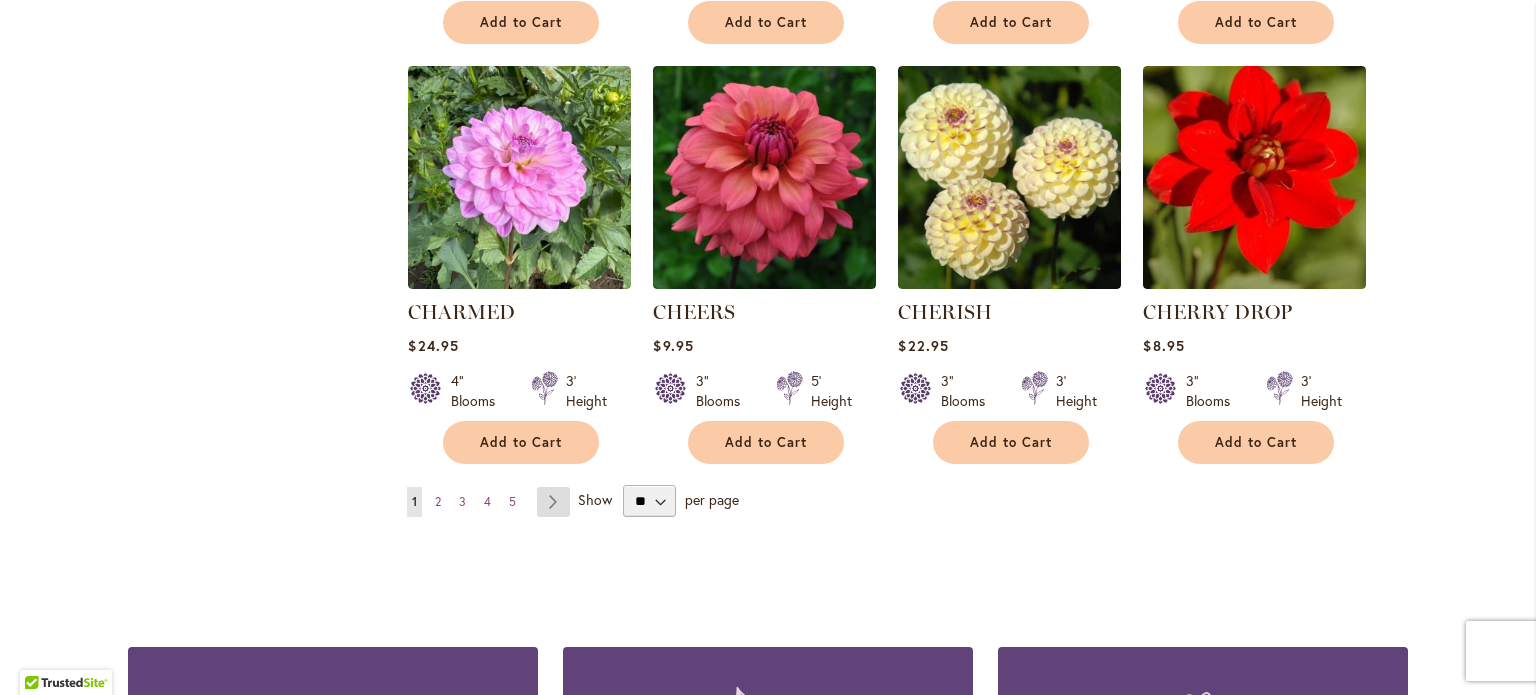 click on "Page
Next" at bounding box center (553, 502) 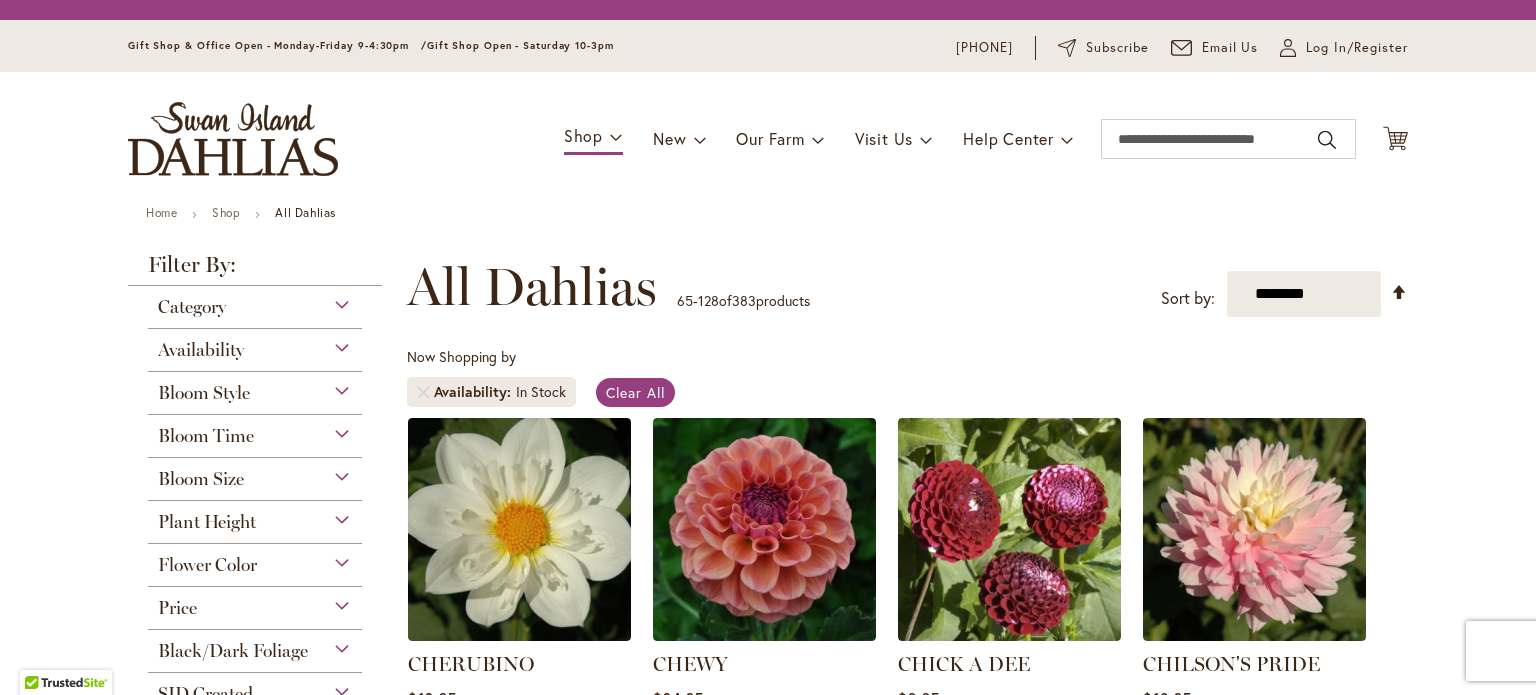 scroll, scrollTop: 0, scrollLeft: 0, axis: both 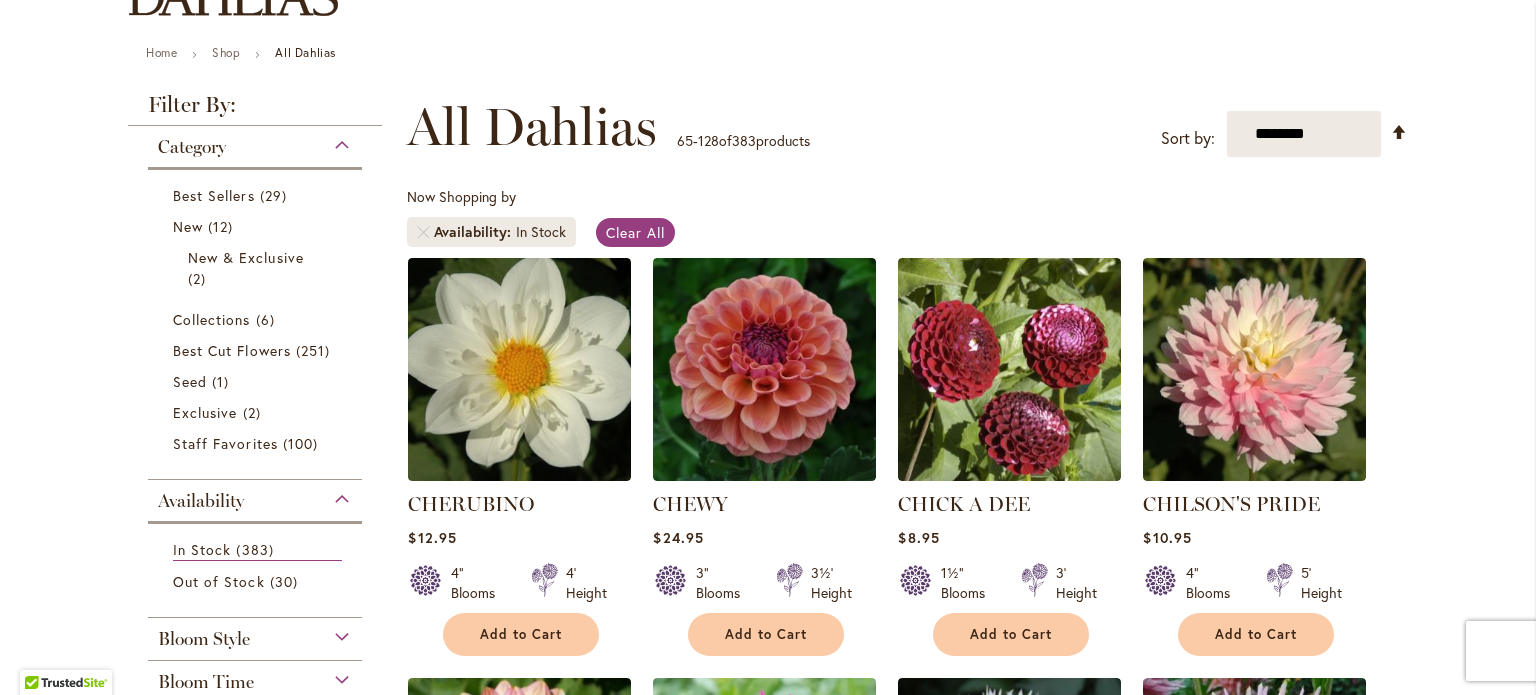 type on "**********" 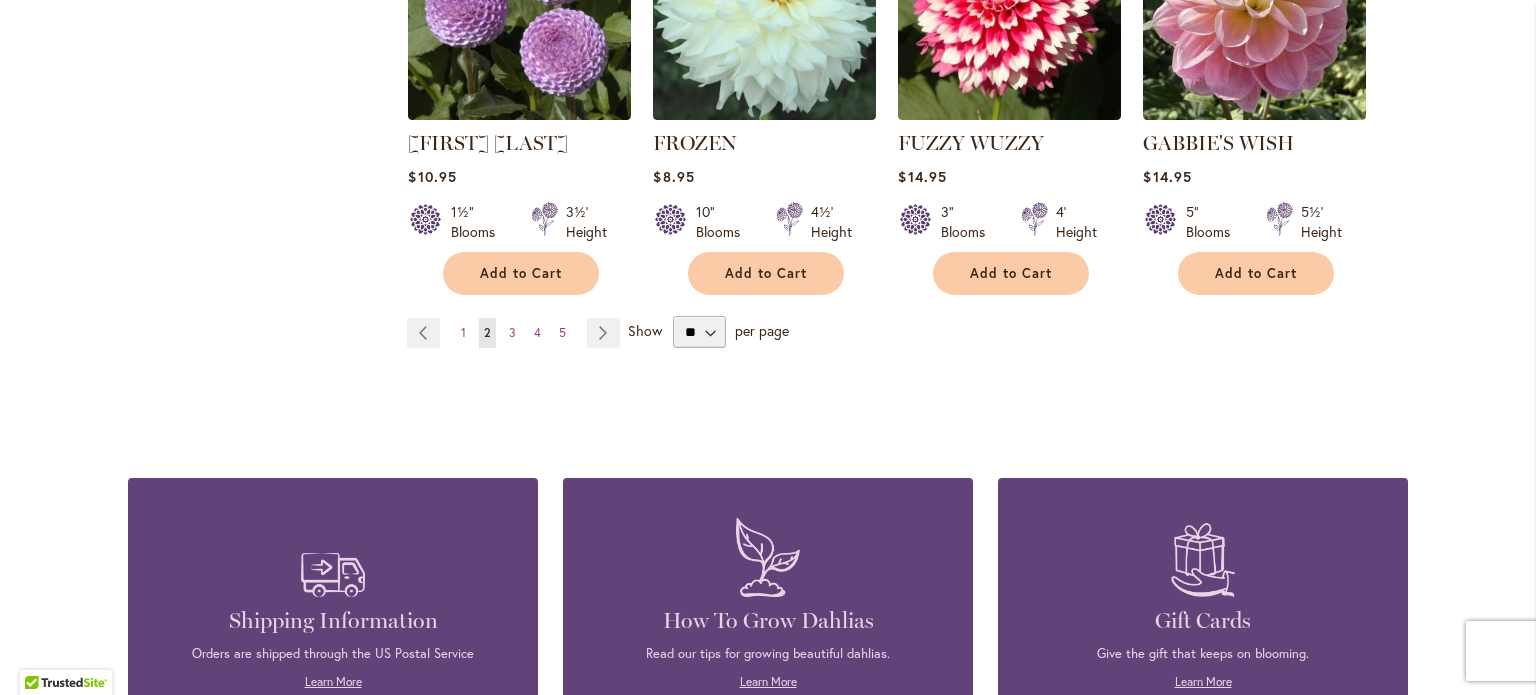 scroll, scrollTop: 7119, scrollLeft: 0, axis: vertical 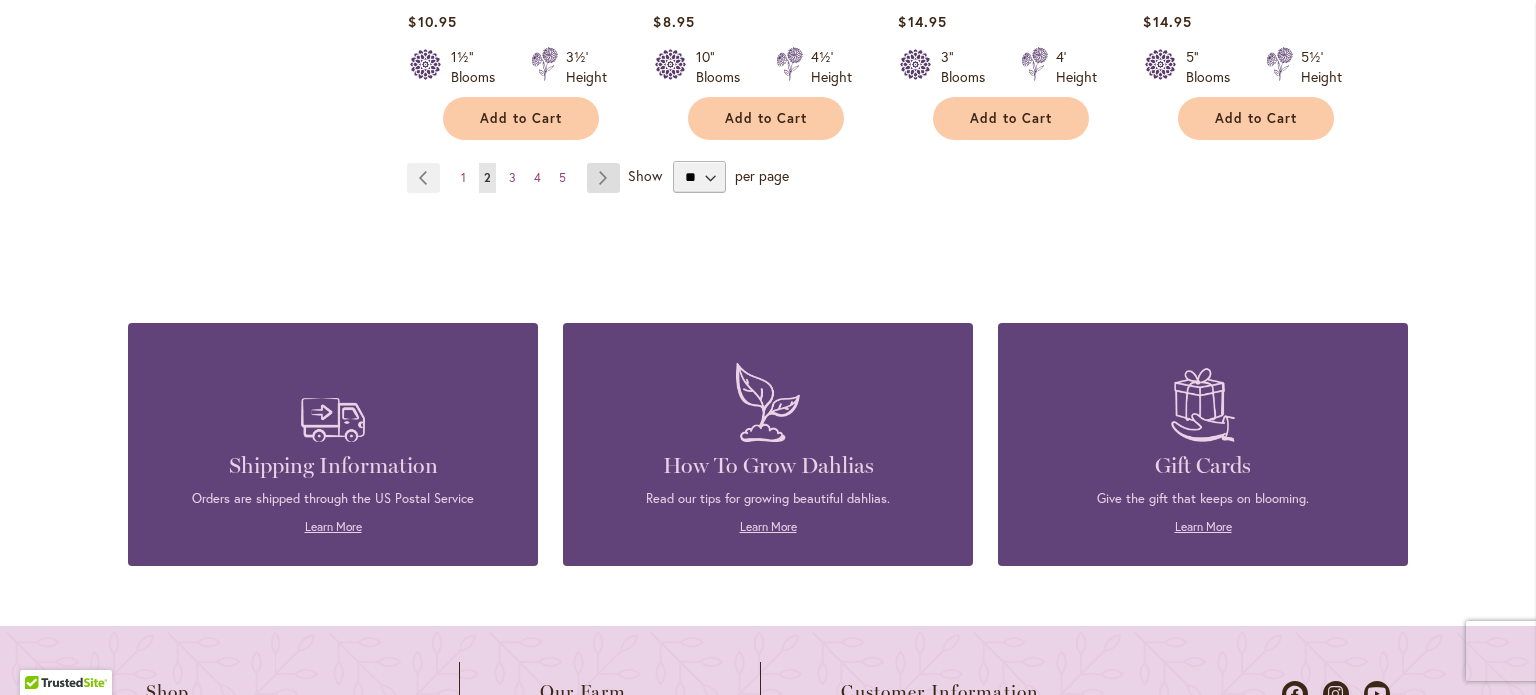 click on "Page
Next" at bounding box center (603, 178) 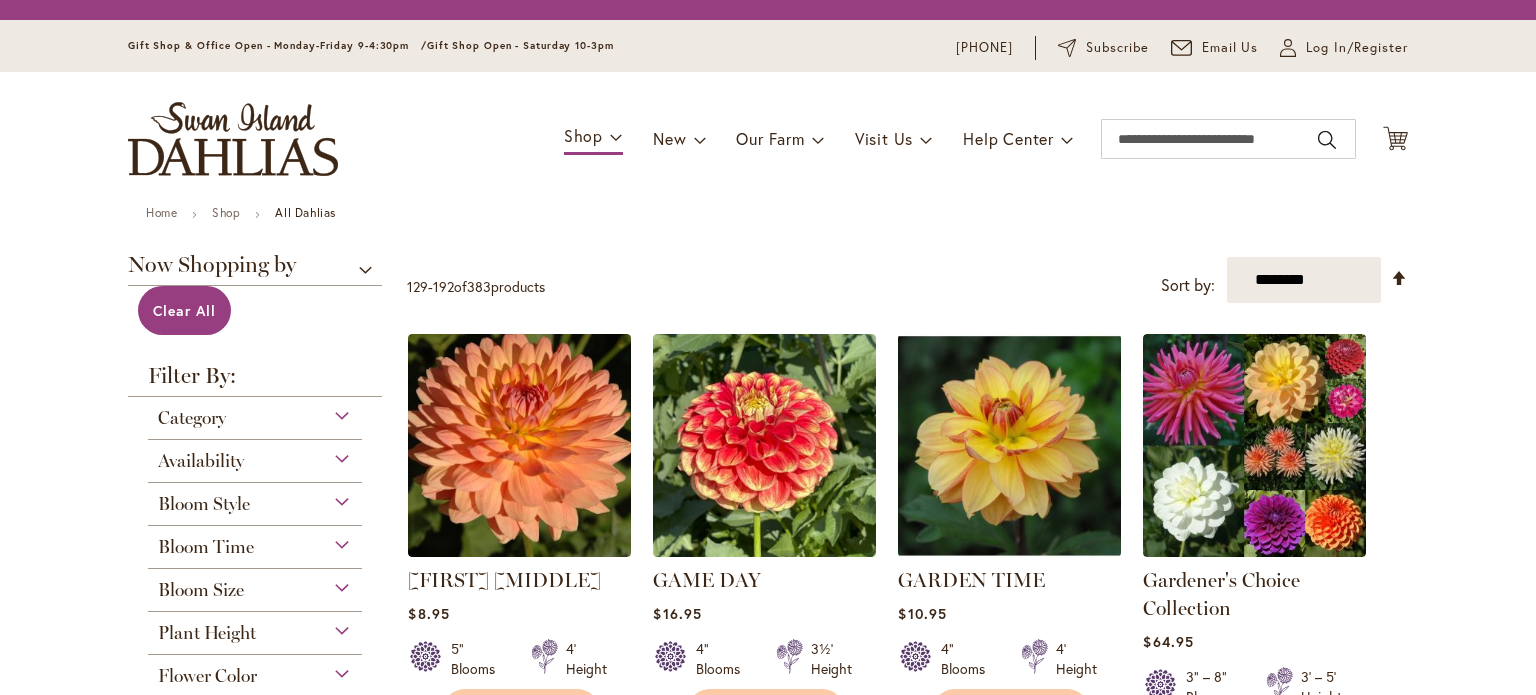 scroll, scrollTop: 0, scrollLeft: 0, axis: both 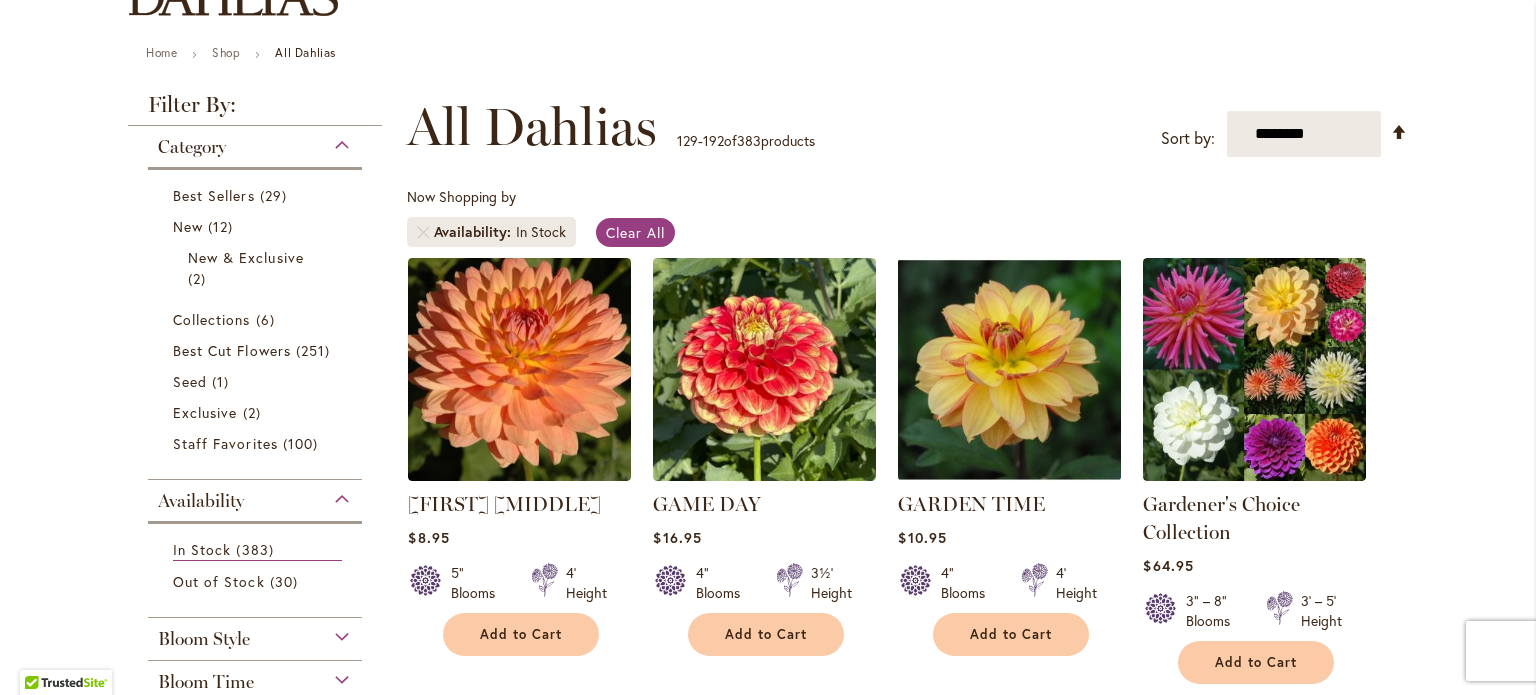 type on "**********" 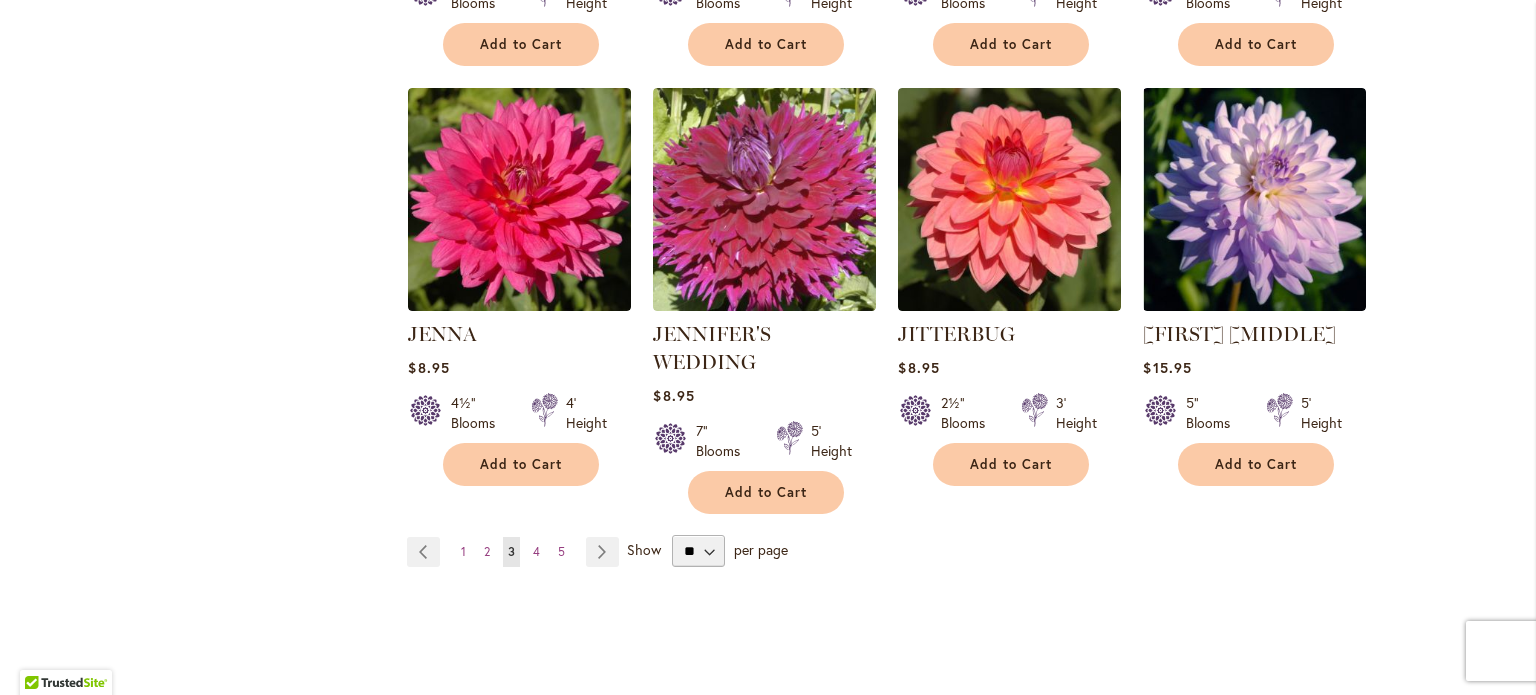 scroll, scrollTop: 6861, scrollLeft: 0, axis: vertical 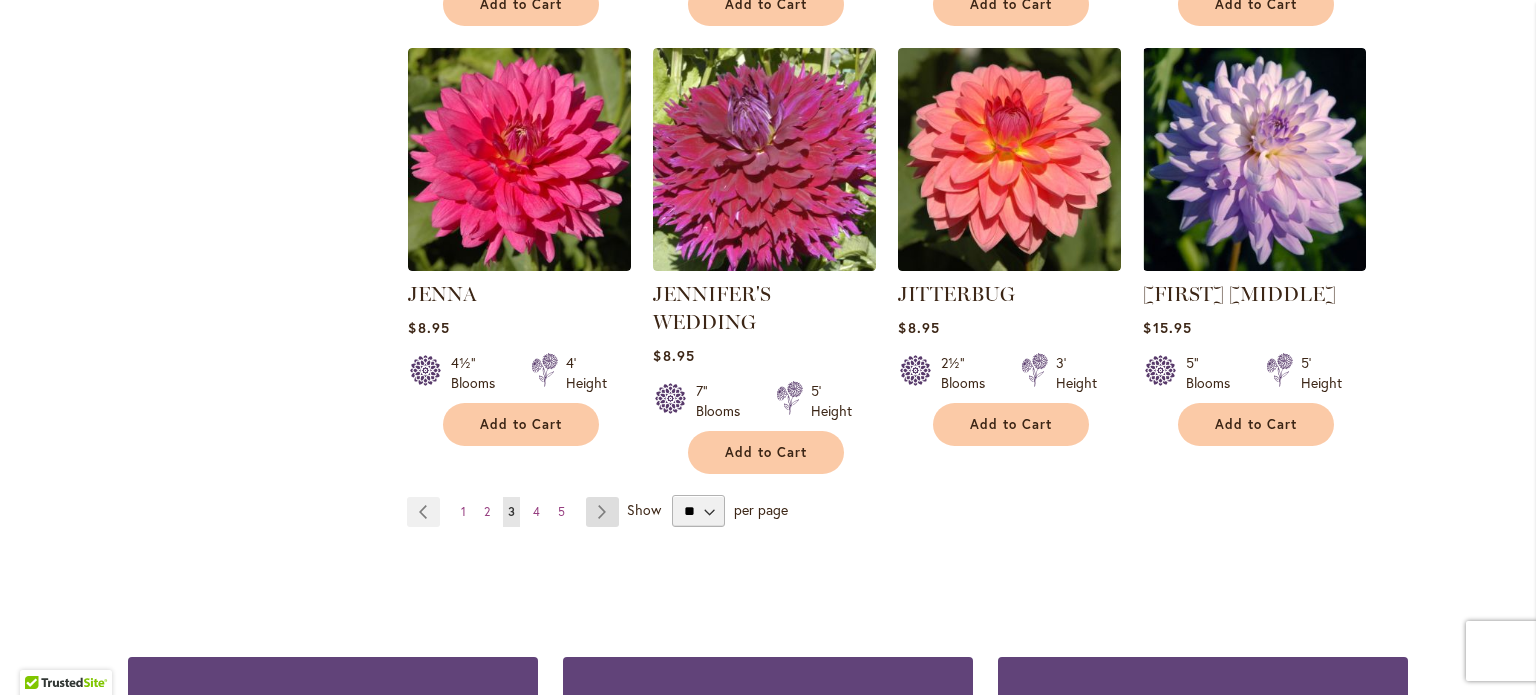 click on "Page
Next" at bounding box center [602, 512] 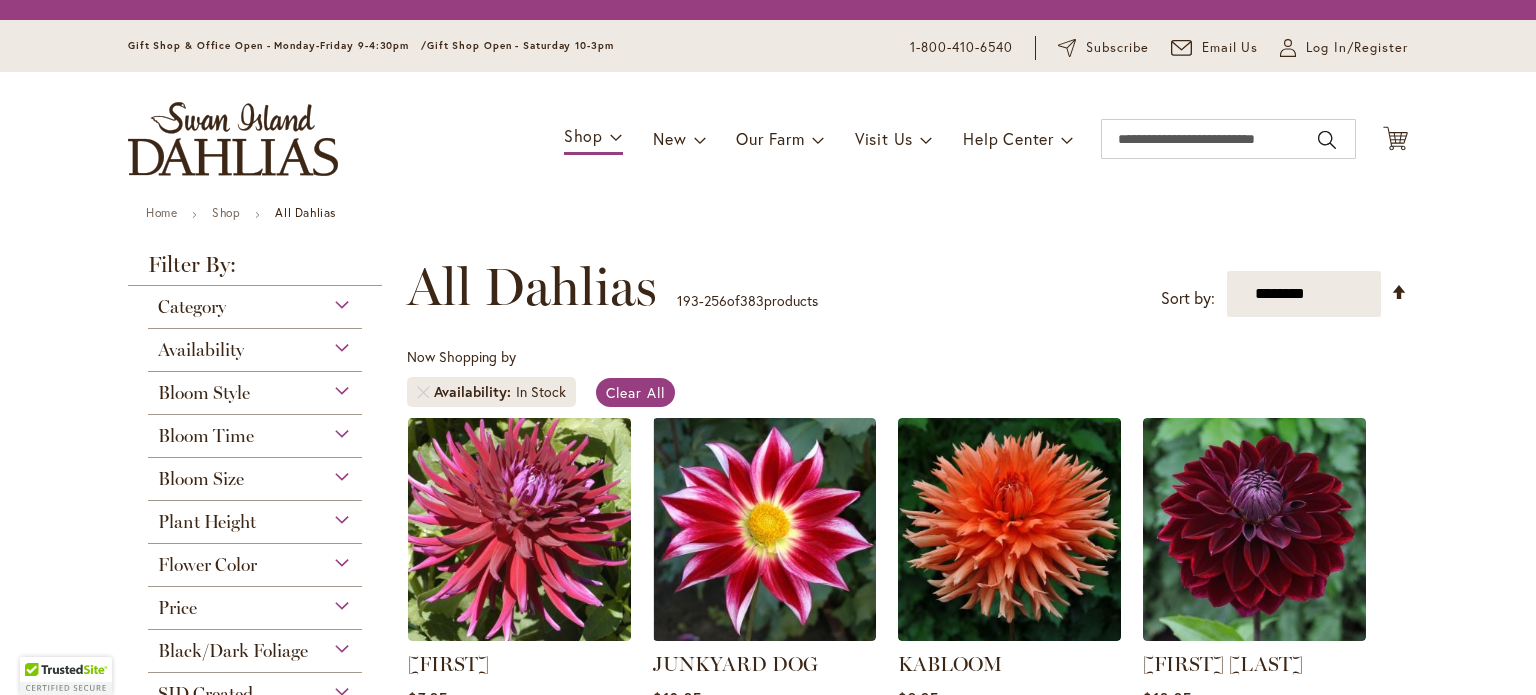 scroll, scrollTop: 0, scrollLeft: 0, axis: both 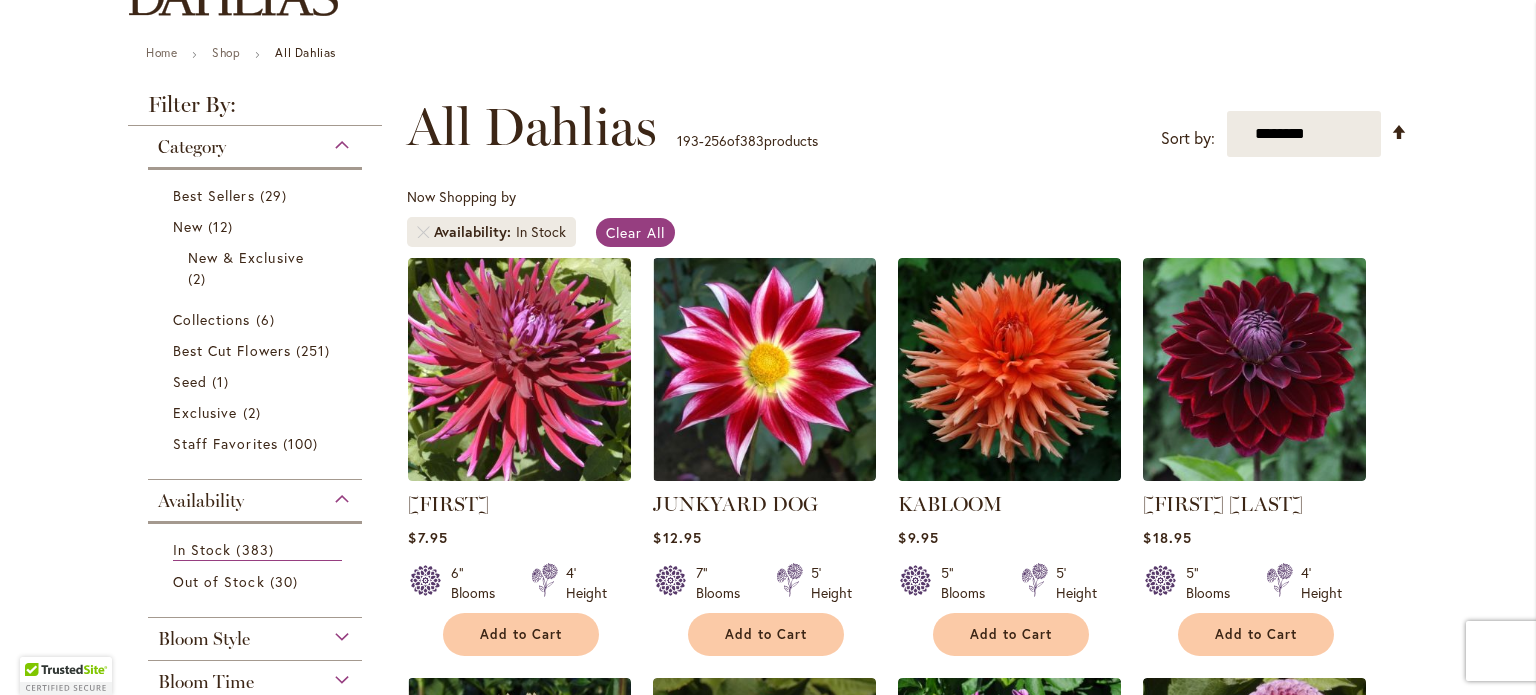 type on "**********" 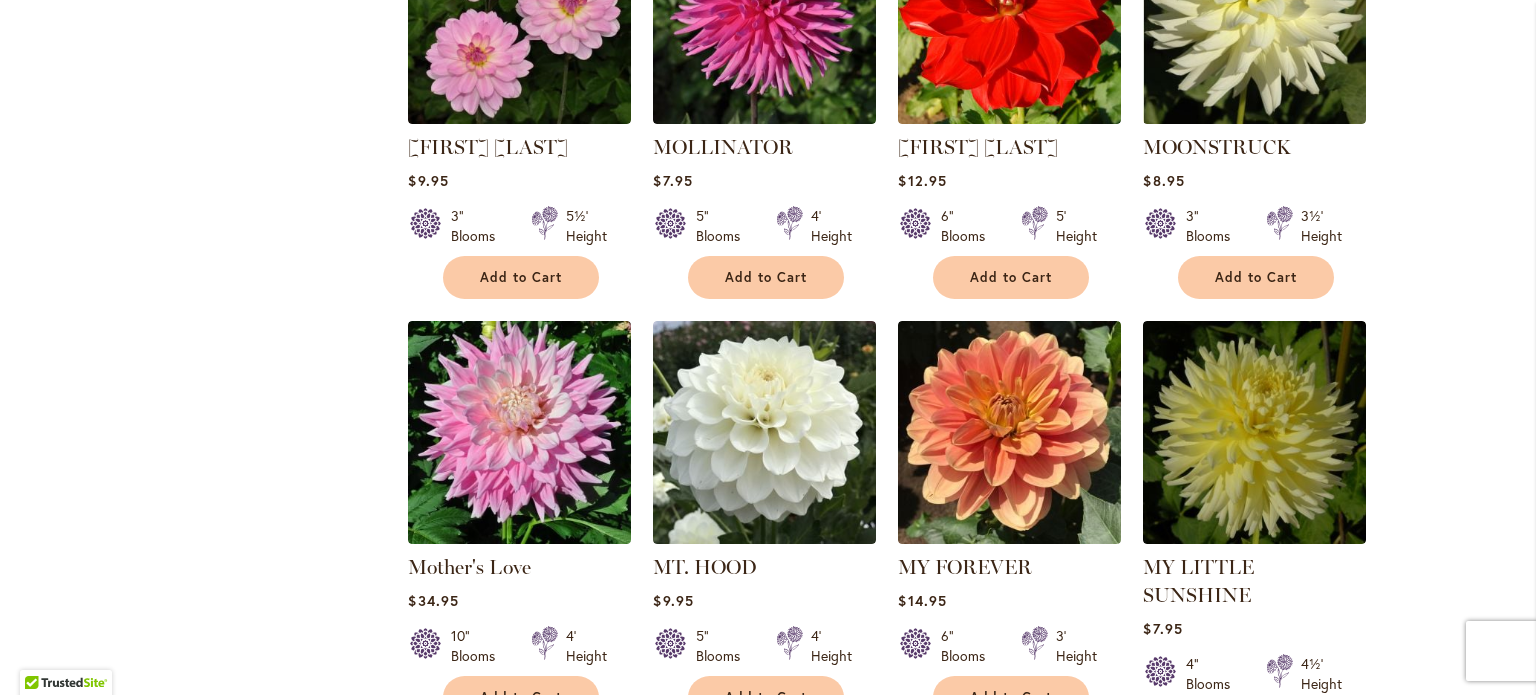 scroll, scrollTop: 6719, scrollLeft: 0, axis: vertical 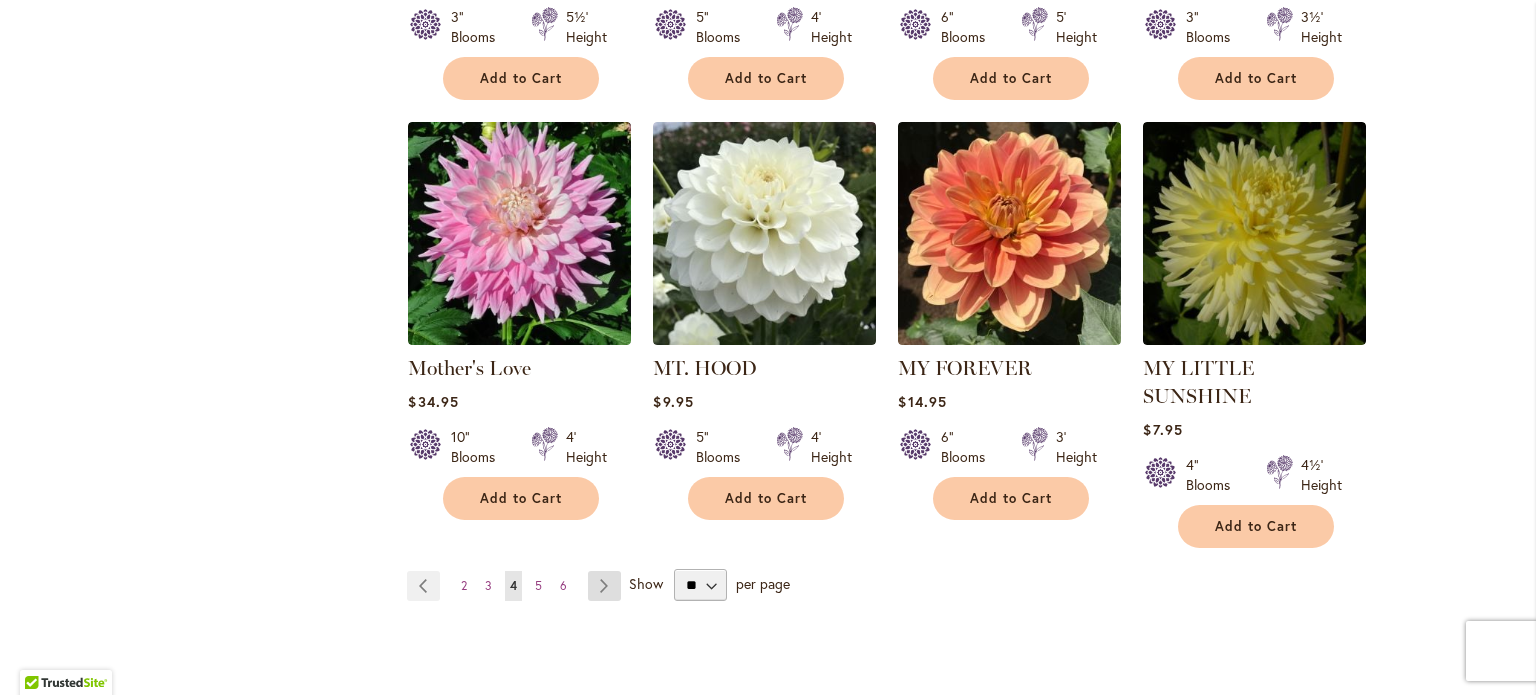 click on "Page
Next" at bounding box center (604, 586) 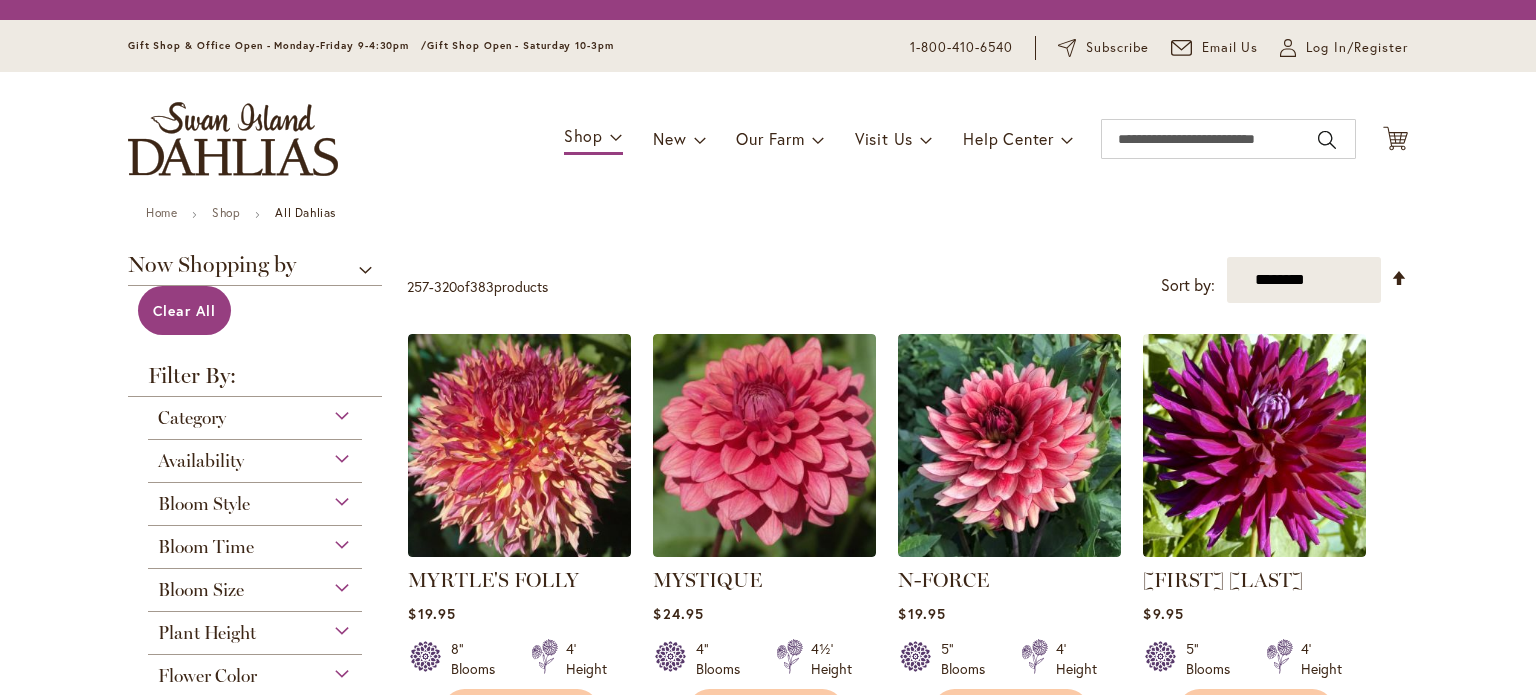 scroll, scrollTop: 0, scrollLeft: 0, axis: both 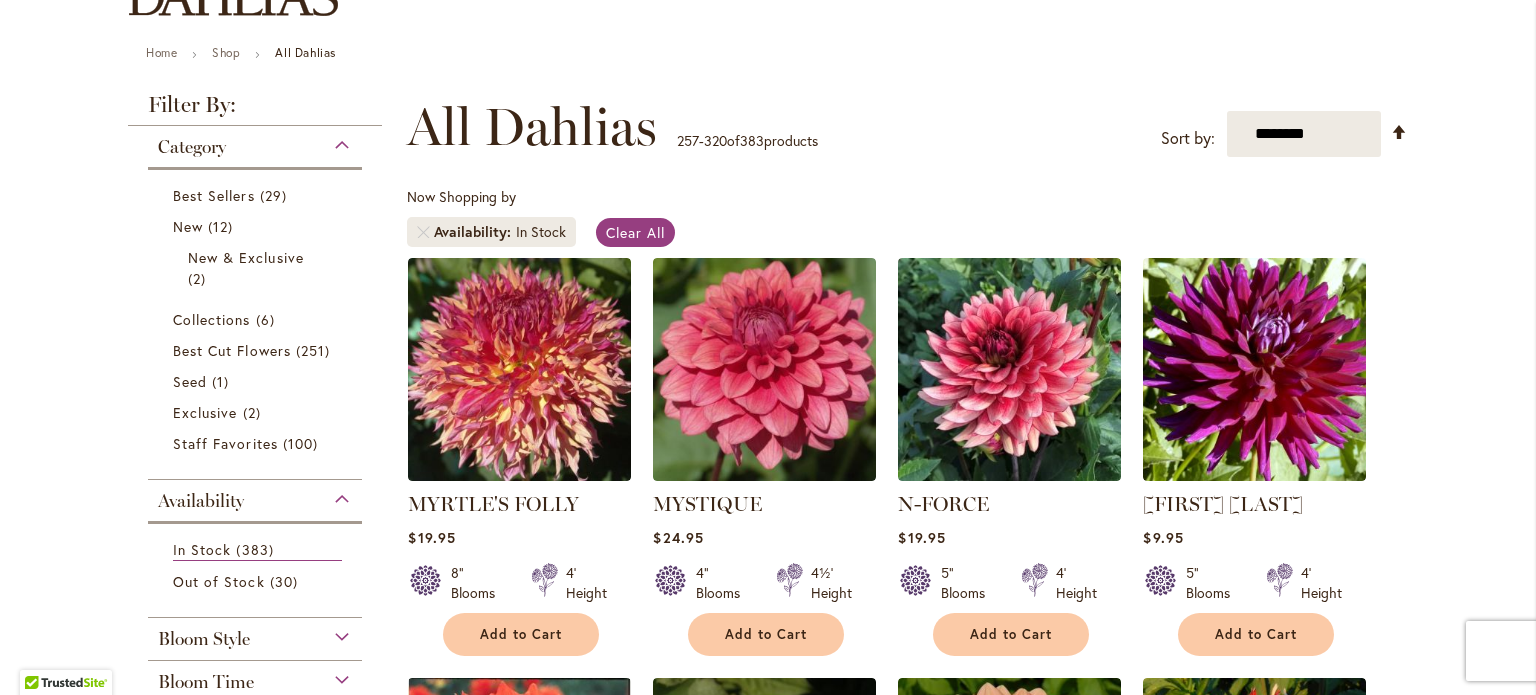type on "**********" 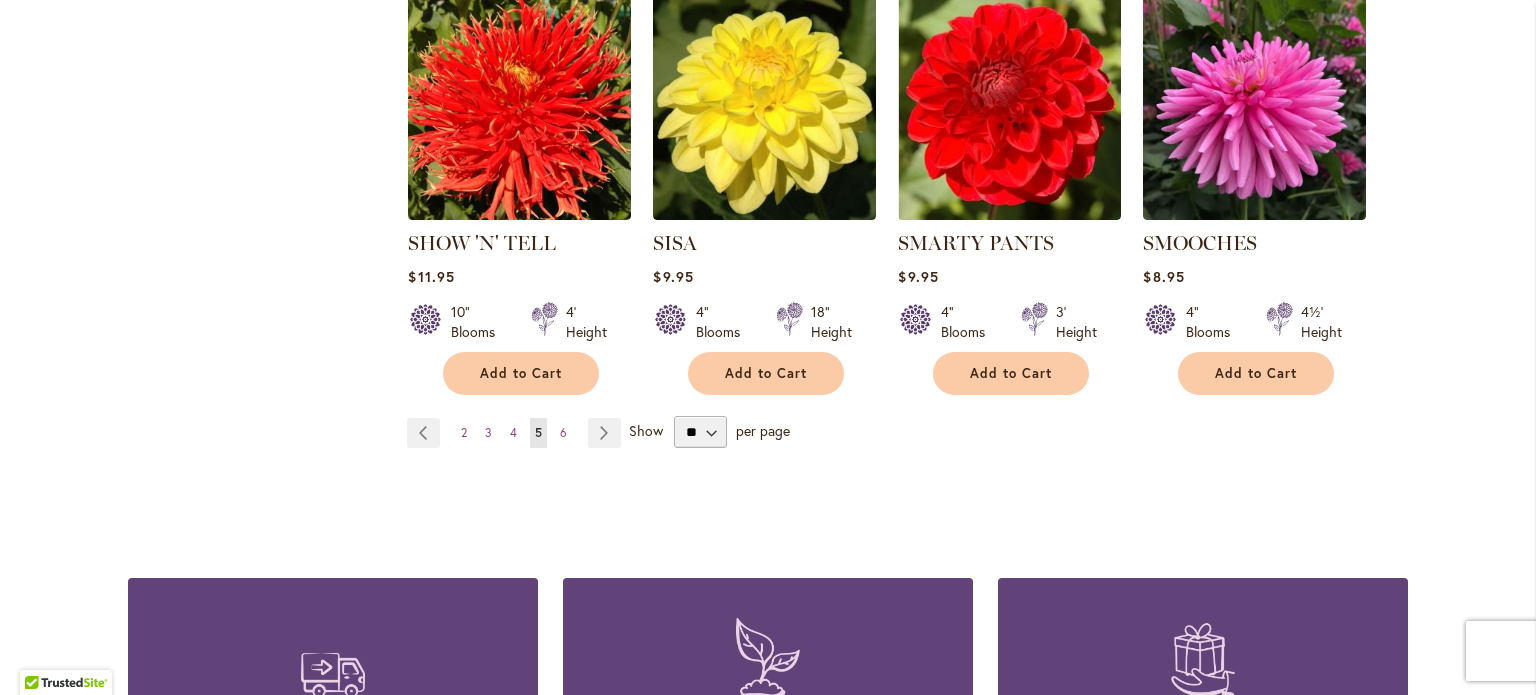 scroll, scrollTop: 6959, scrollLeft: 0, axis: vertical 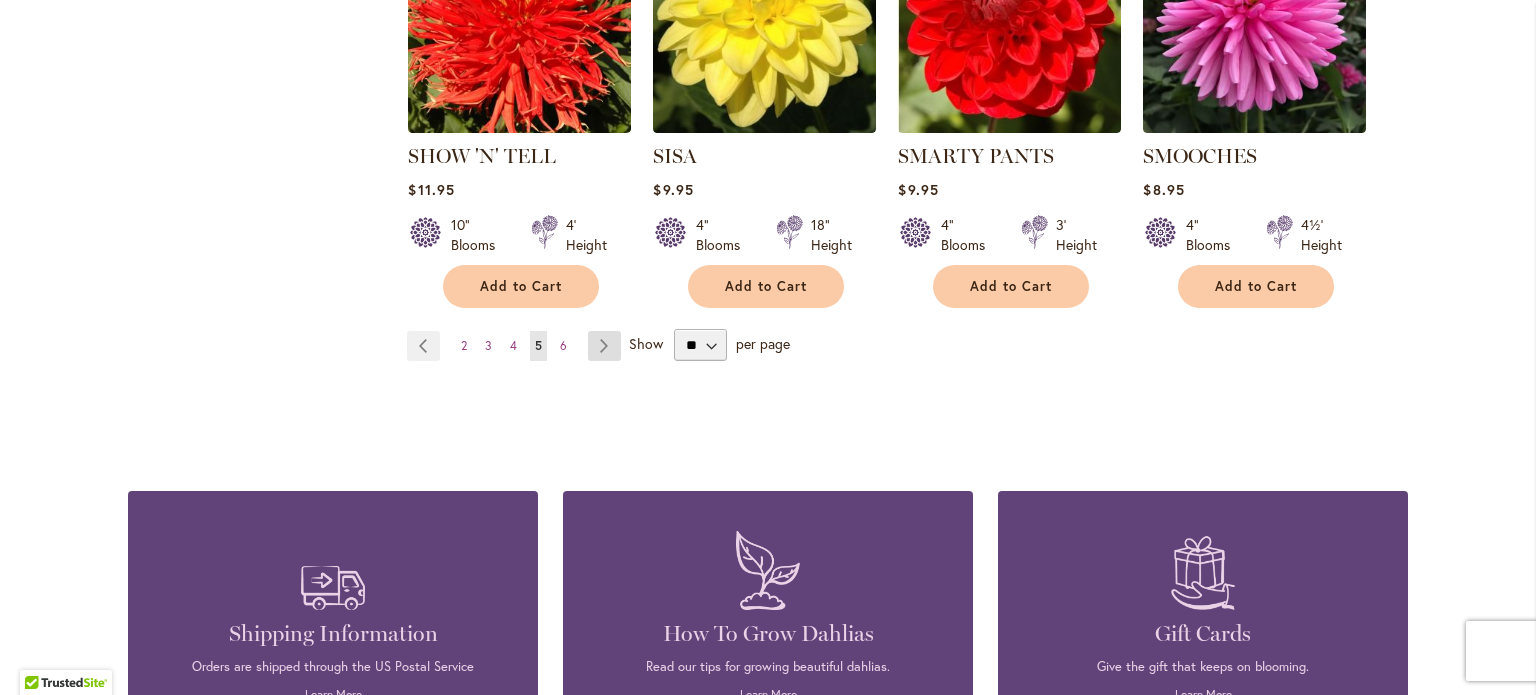 click on "Page
Next" at bounding box center (604, 346) 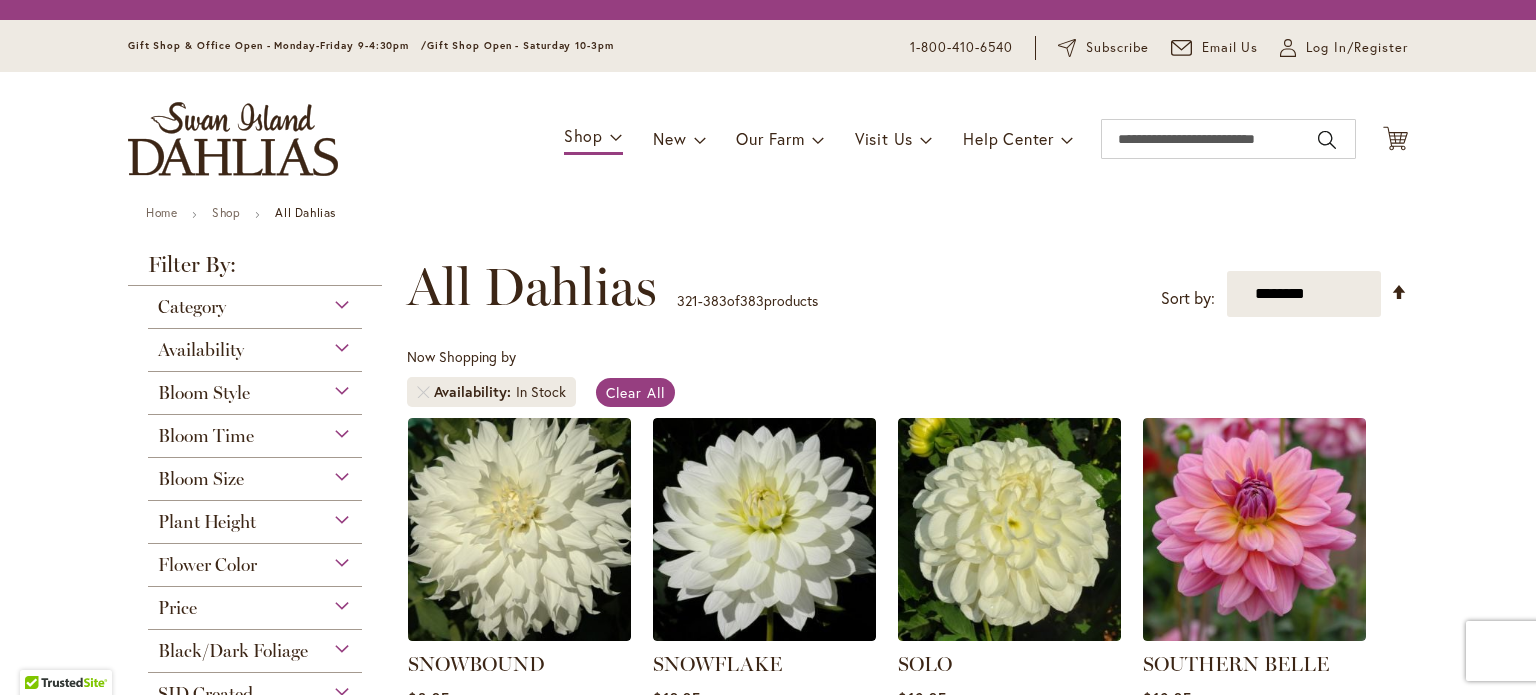 scroll, scrollTop: 0, scrollLeft: 0, axis: both 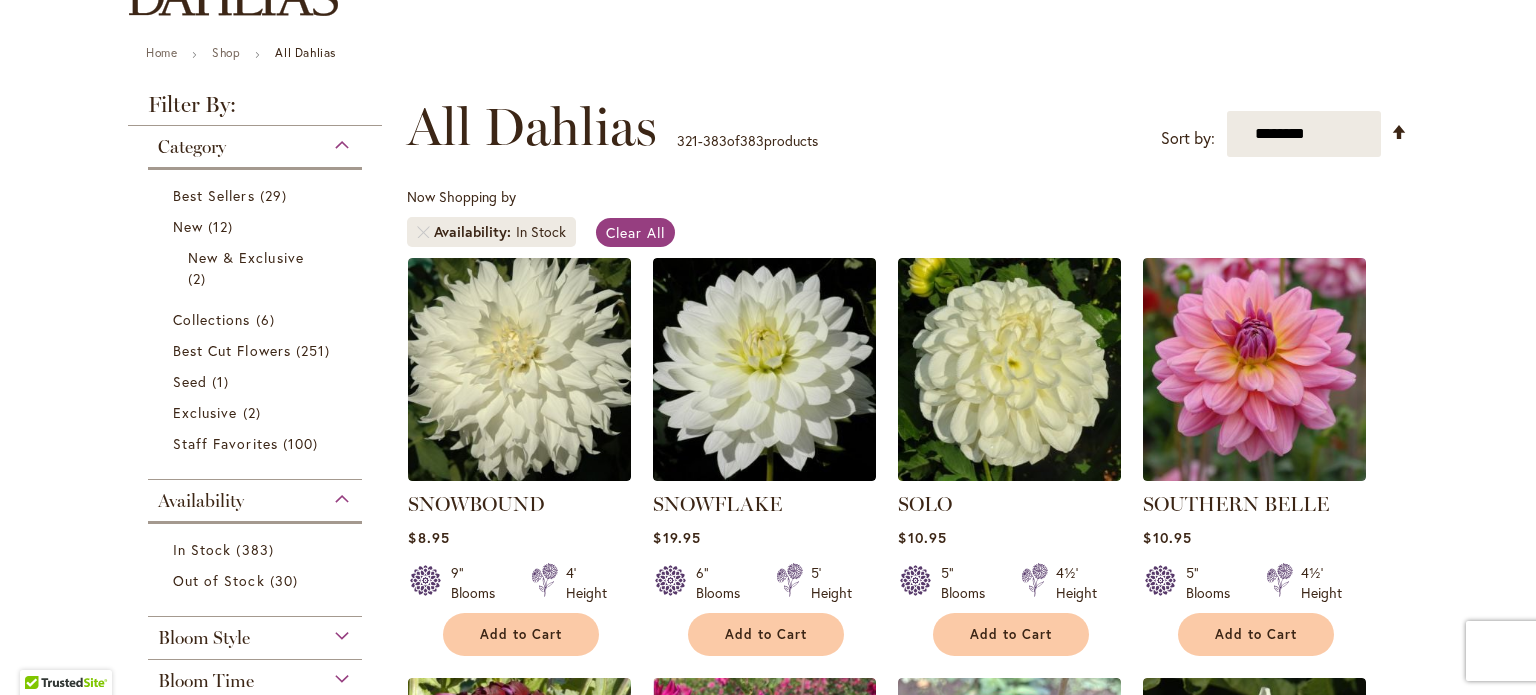 click on "Skip to Content
Gift Shop & Office Open - Monday-Friday 9-4:30pm   /    Gift Shop Open - Saturday 10-3pm
1-800-410-6540
Subscribe
Email Us
My Account
Log In/Register
Toggle Nav
Shop
Dahlia Tubers
Collections
Fresh Cut Dahlias" at bounding box center [768, 3955] 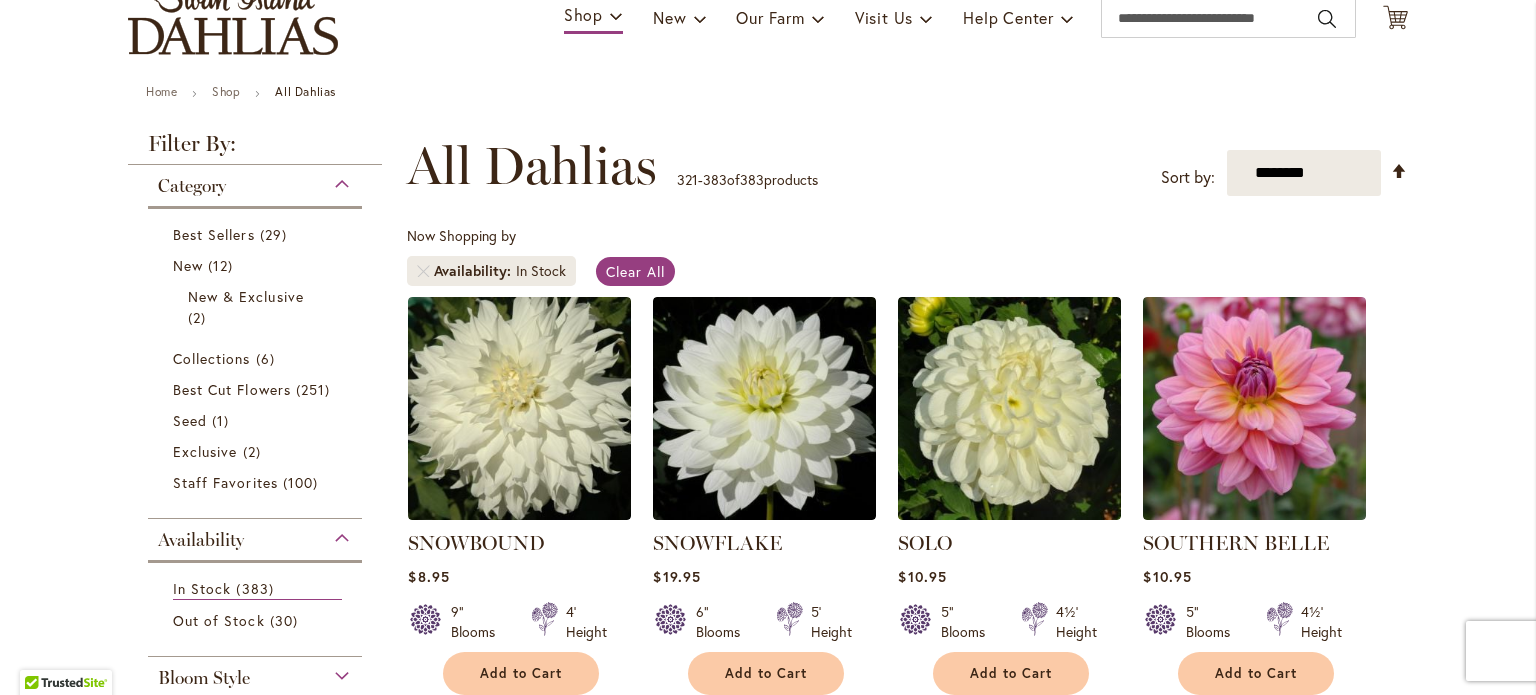 scroll, scrollTop: 199, scrollLeft: 0, axis: vertical 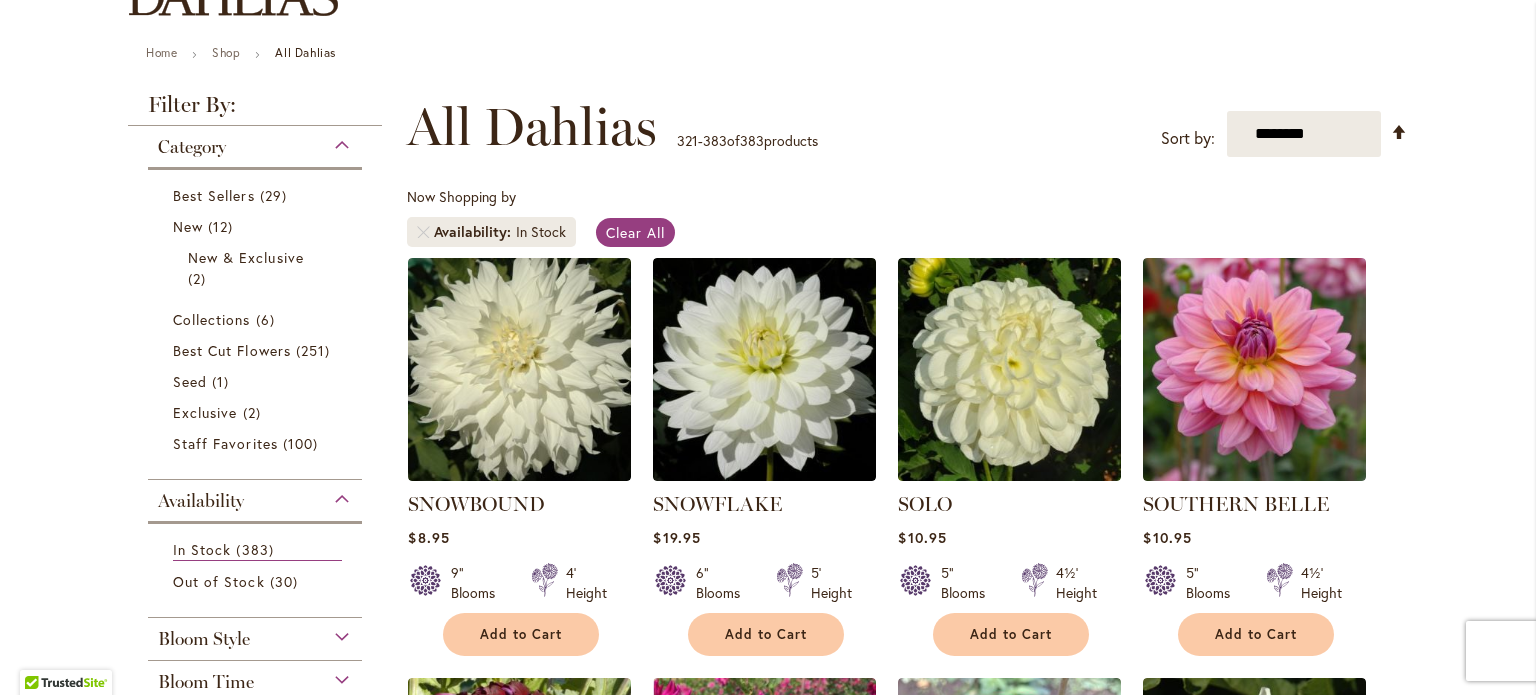 type on "**********" 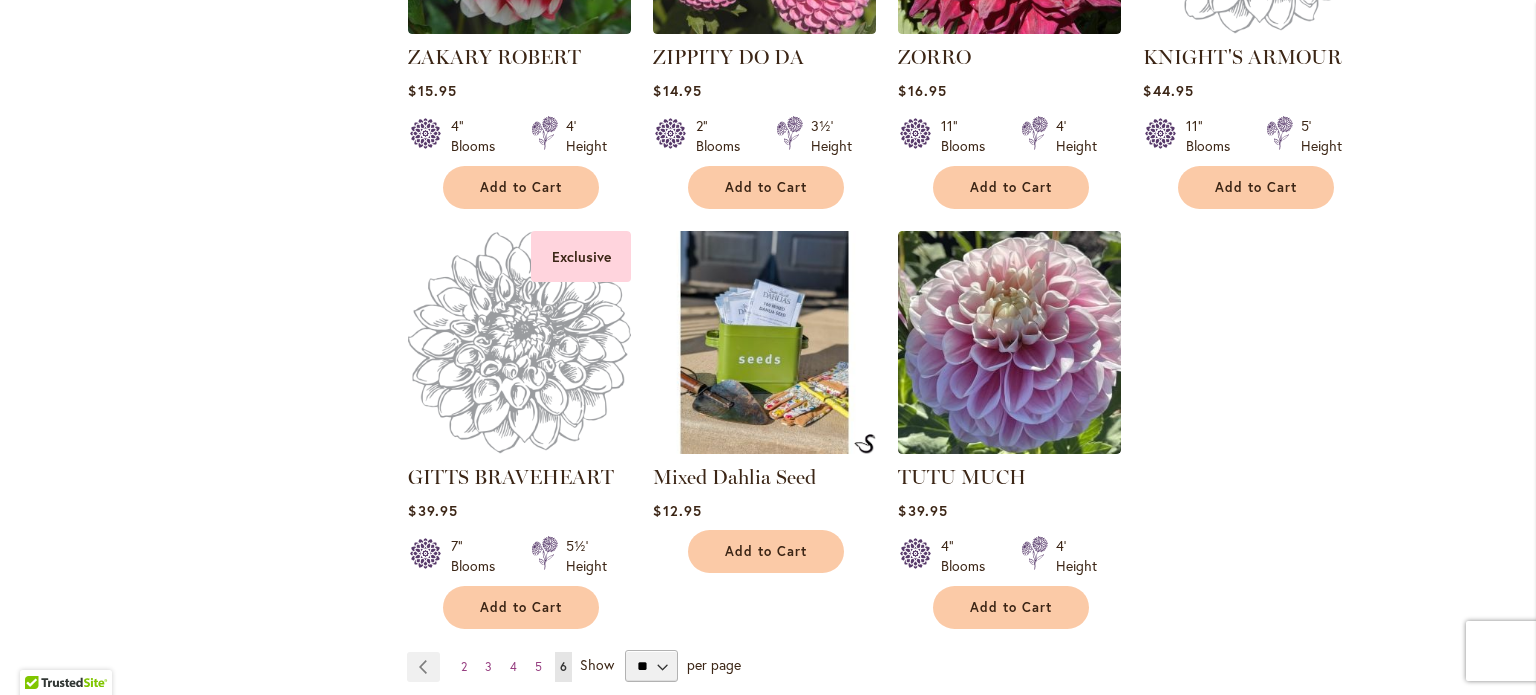scroll, scrollTop: 6559, scrollLeft: 0, axis: vertical 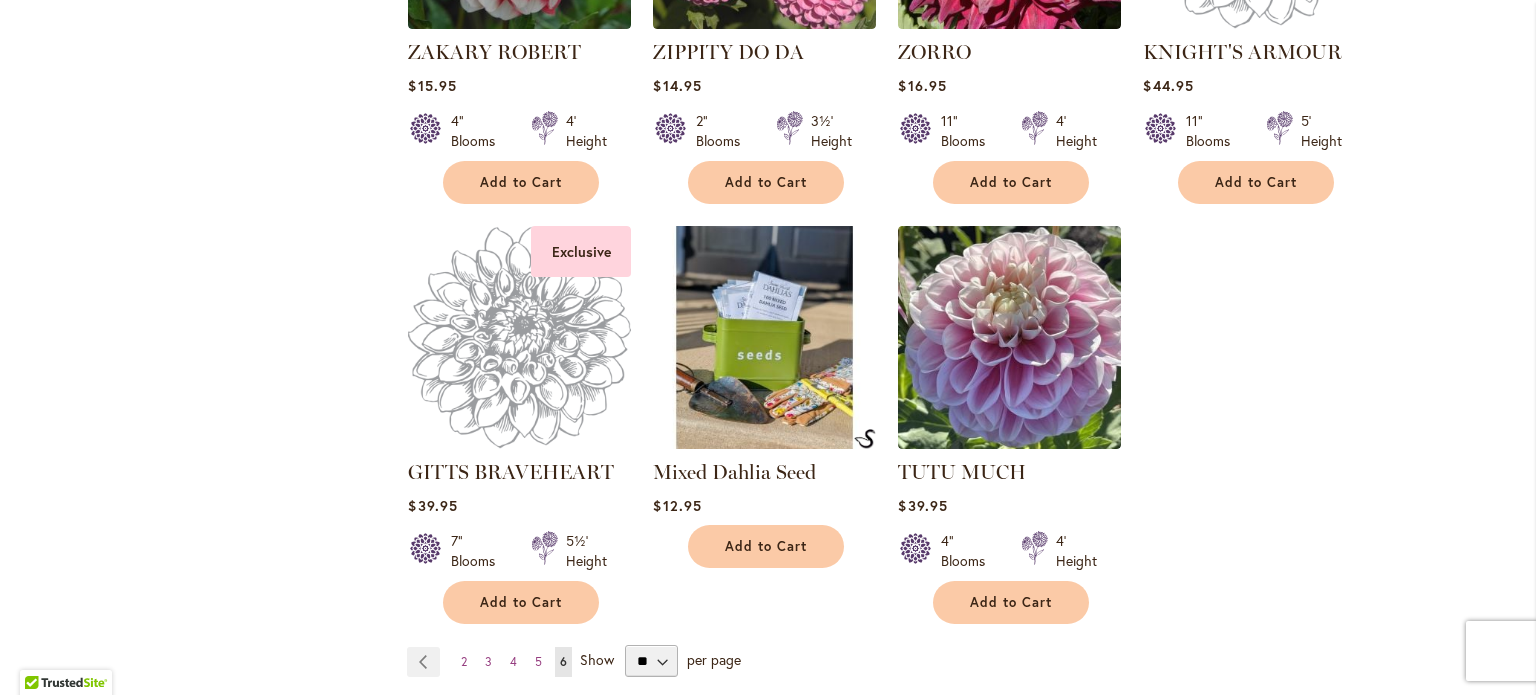 click at bounding box center [765, 337] 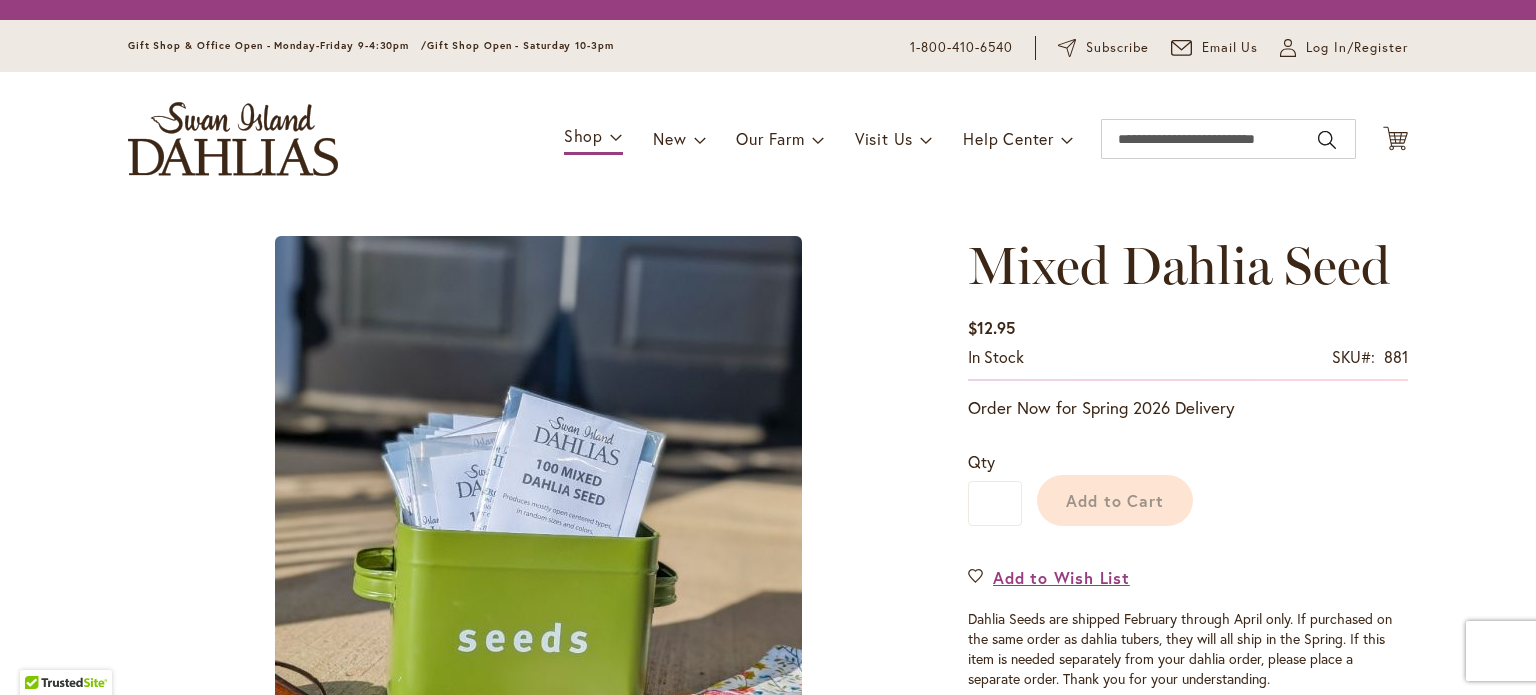 scroll, scrollTop: 0, scrollLeft: 0, axis: both 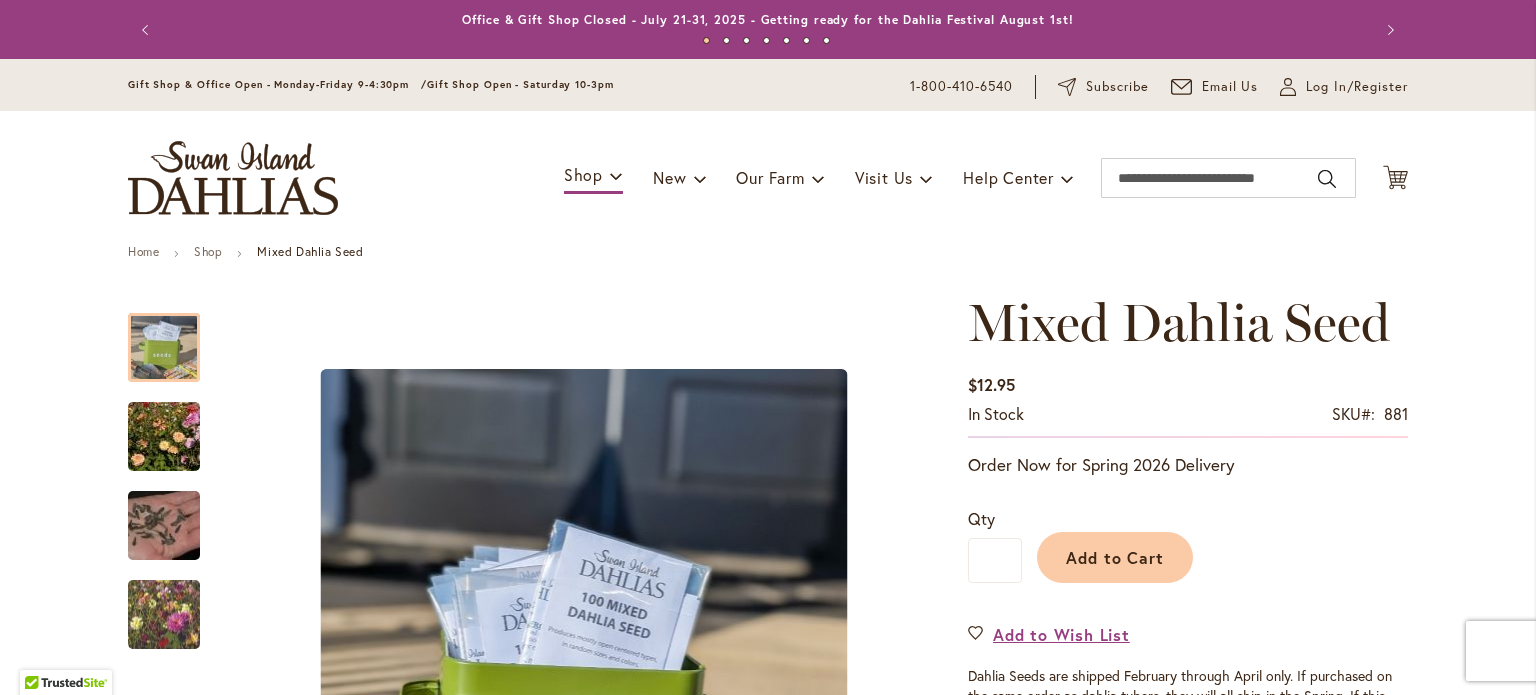 type on "**********" 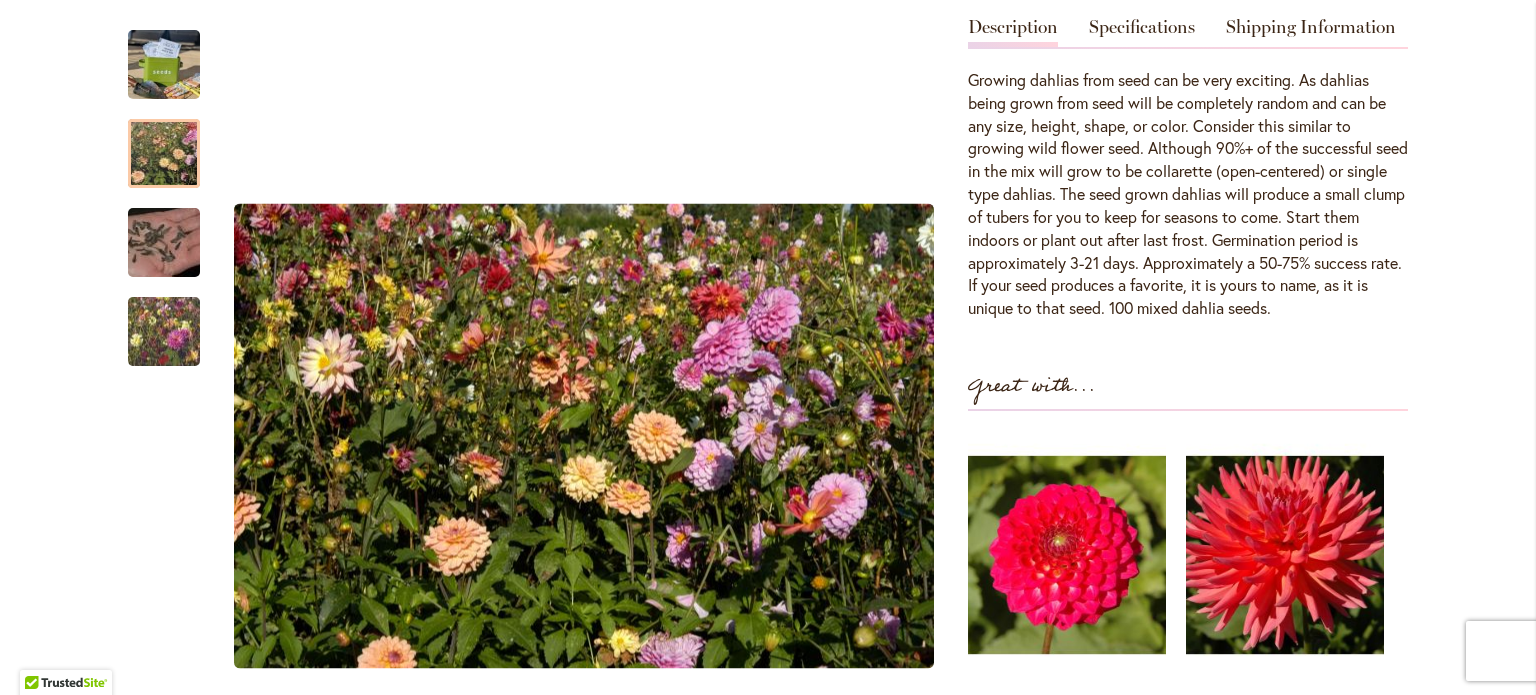 scroll, scrollTop: 735, scrollLeft: 0, axis: vertical 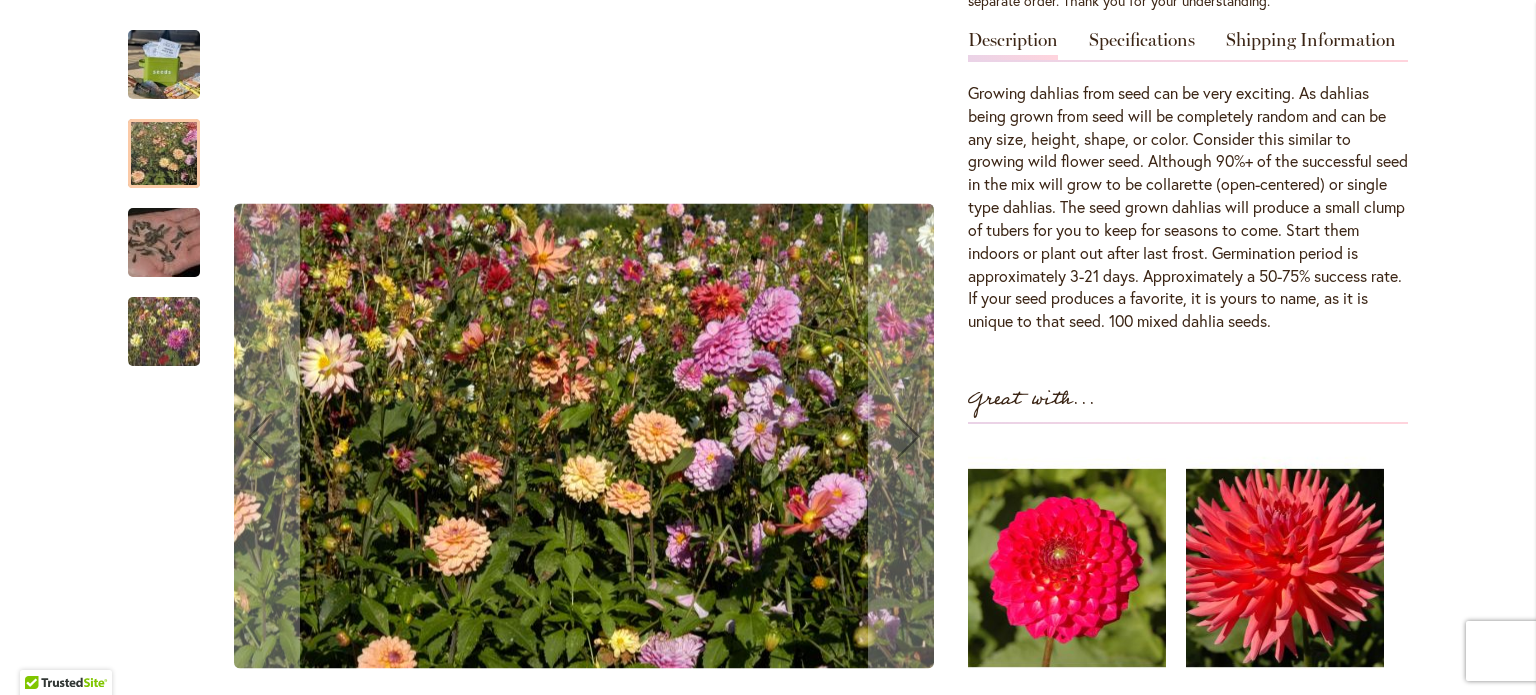 click at bounding box center [164, 243] 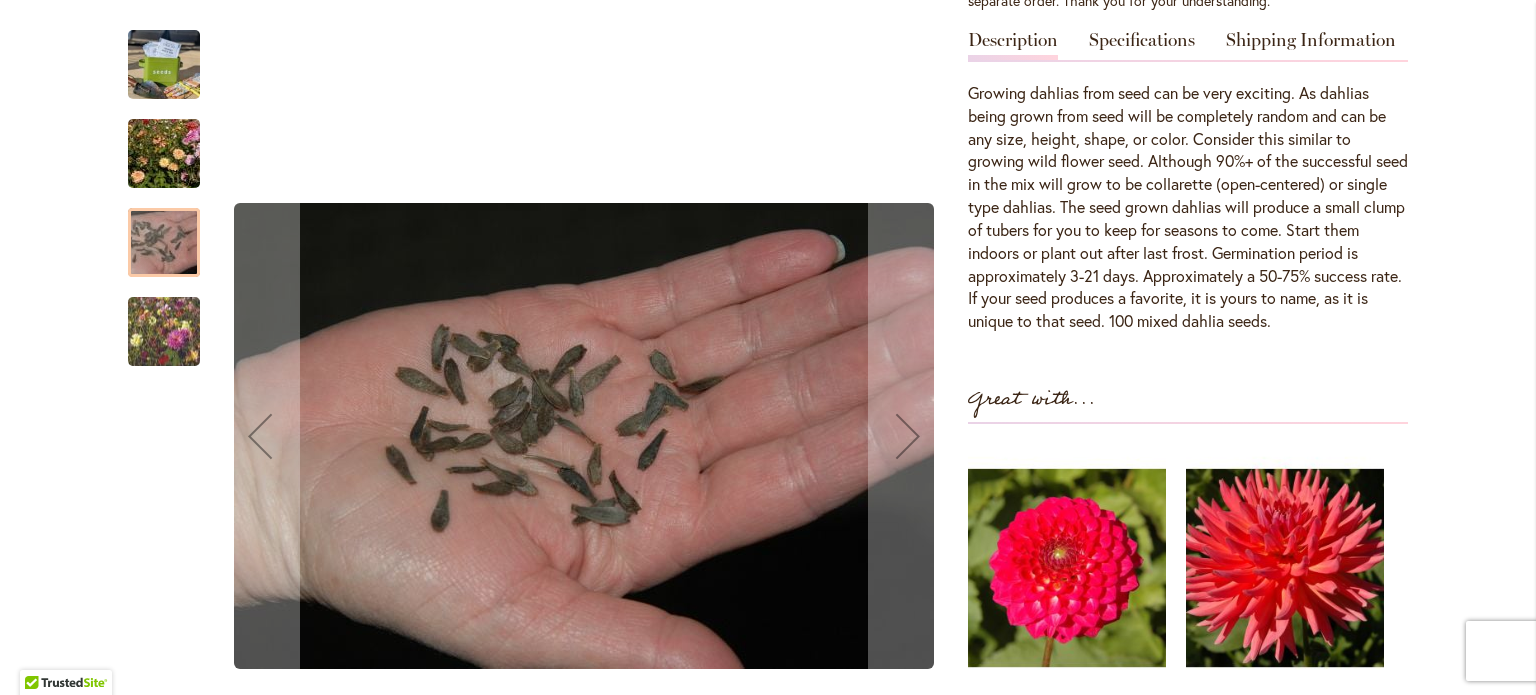 click at bounding box center (164, 331) 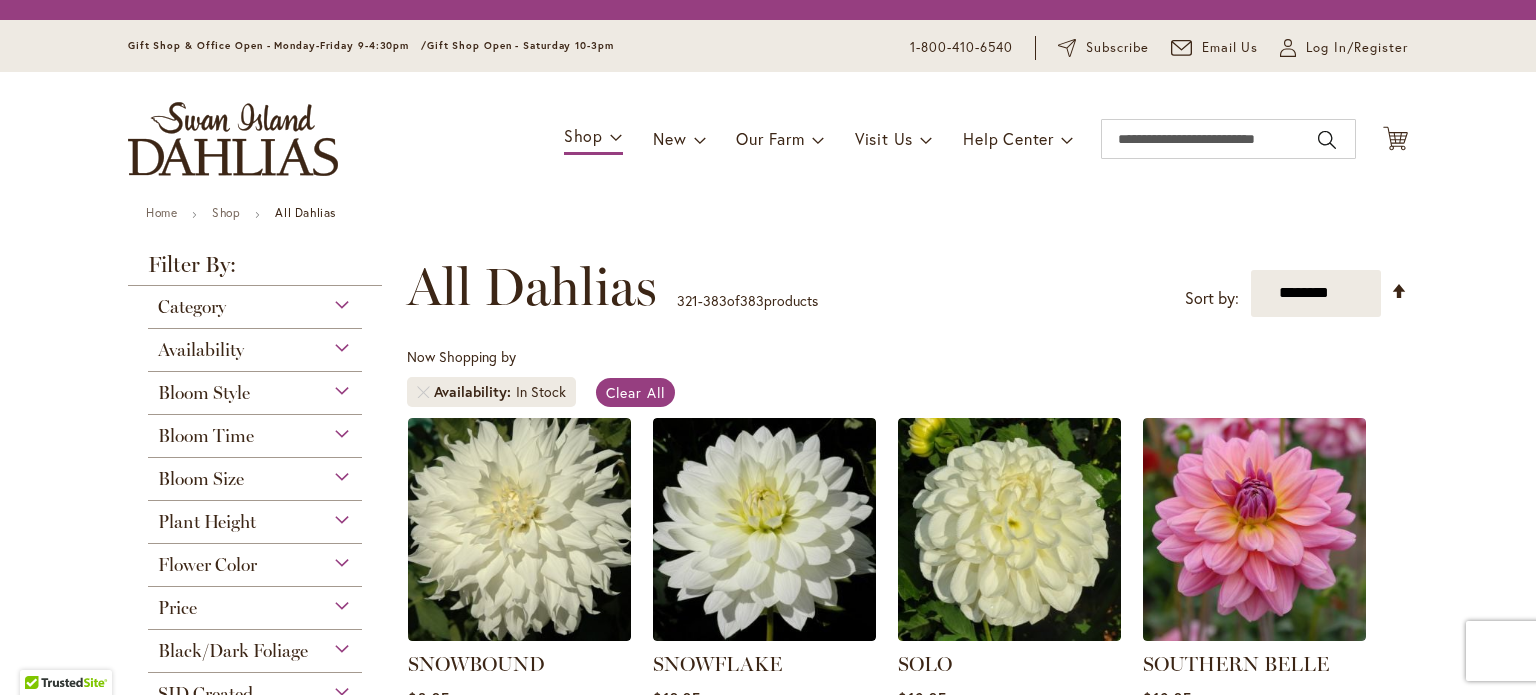 scroll, scrollTop: 0, scrollLeft: 0, axis: both 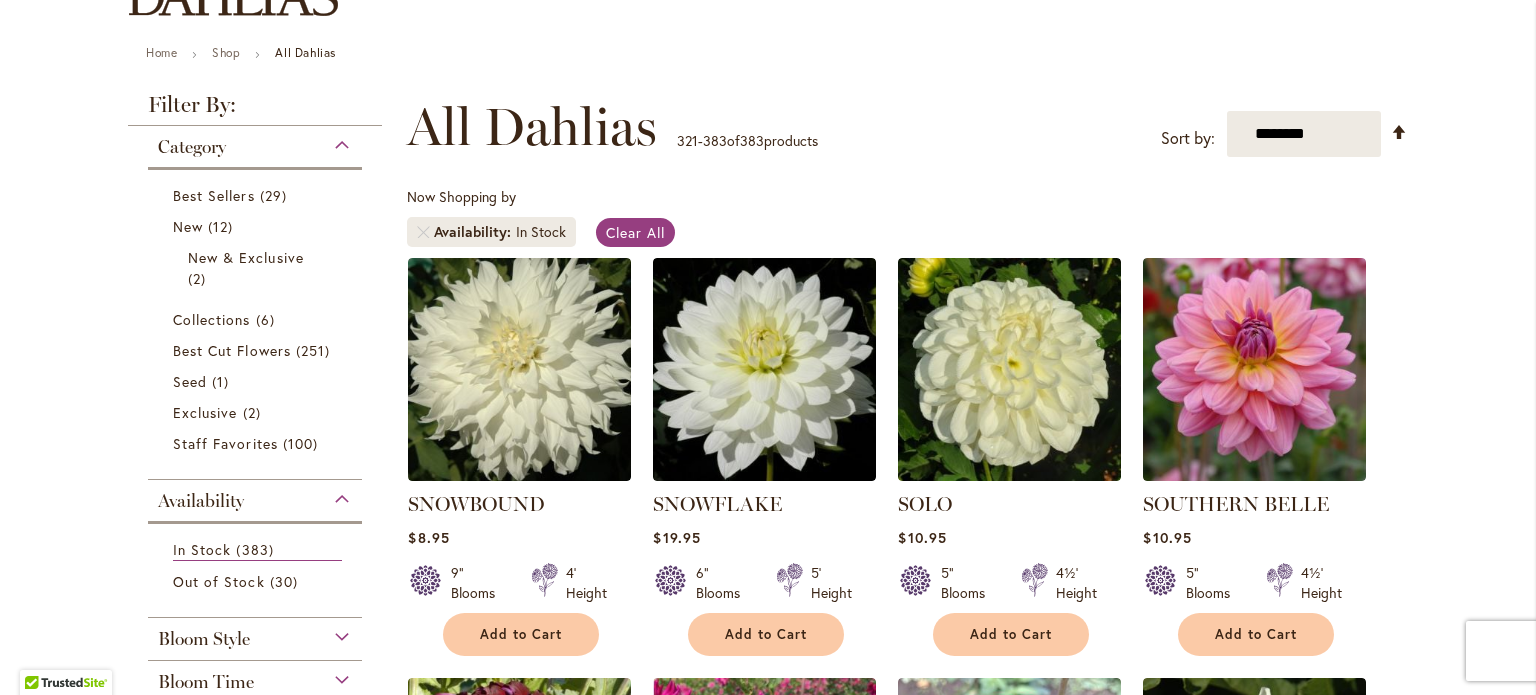 type on "**********" 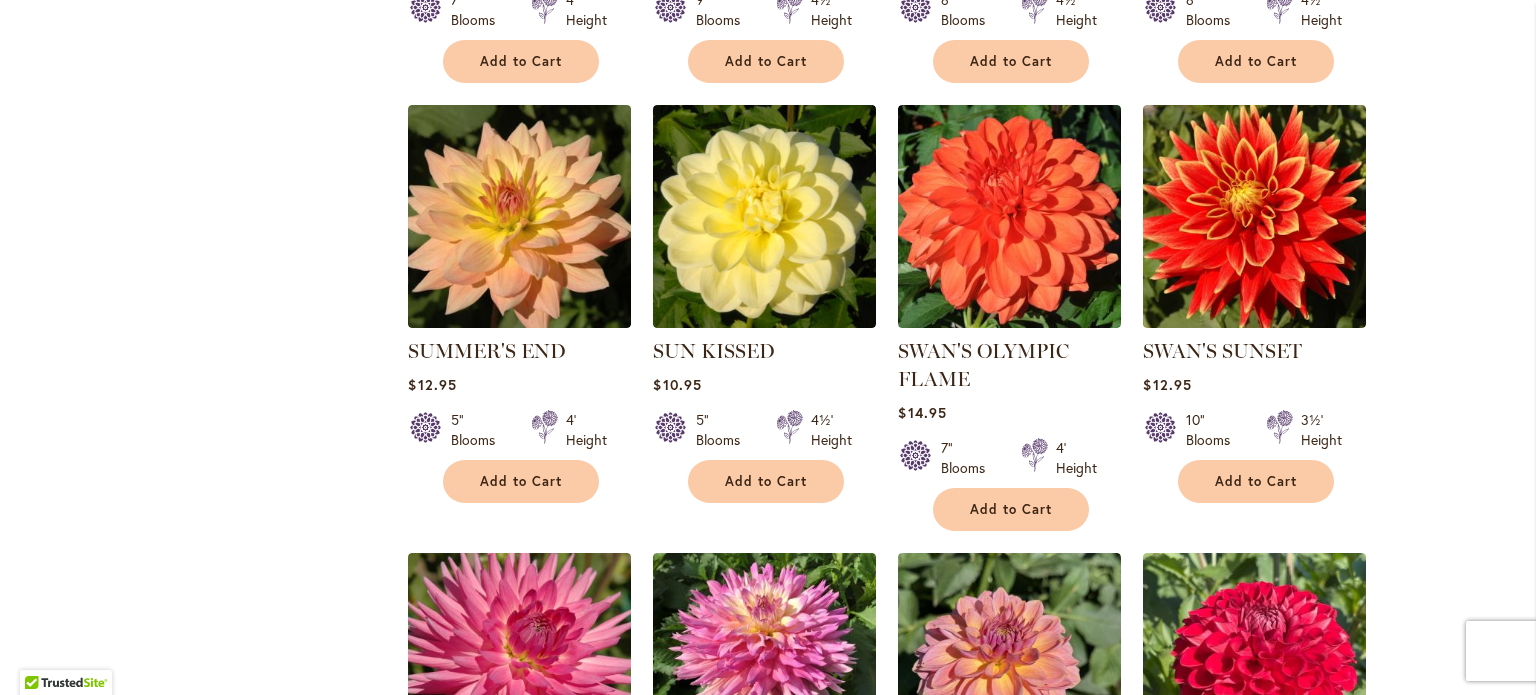 scroll, scrollTop: 0, scrollLeft: 0, axis: both 